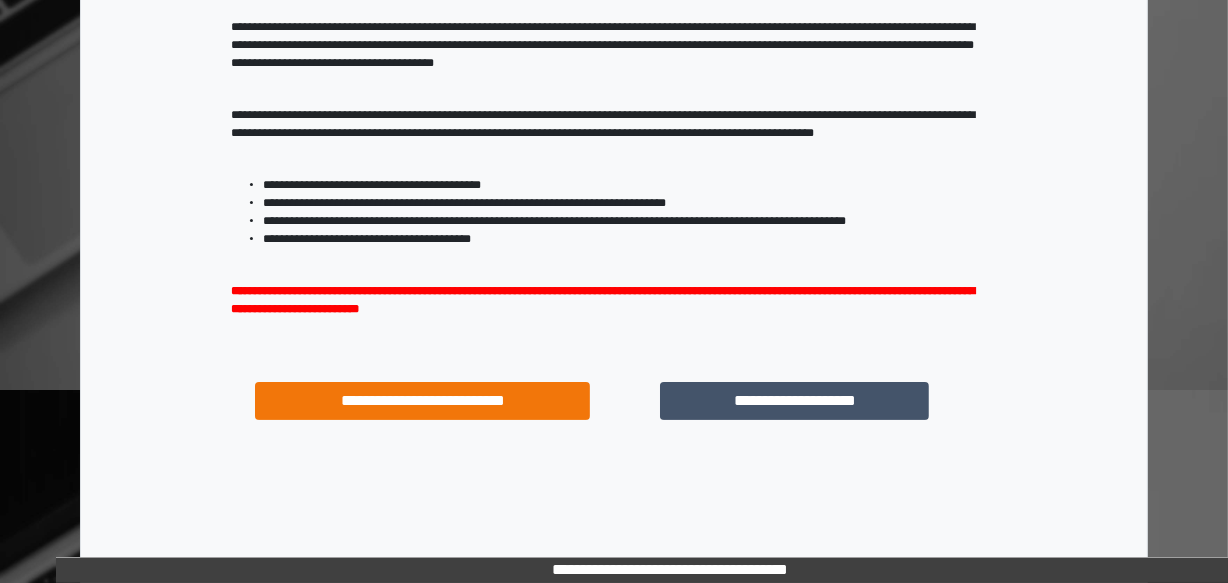 scroll, scrollTop: 344, scrollLeft: 0, axis: vertical 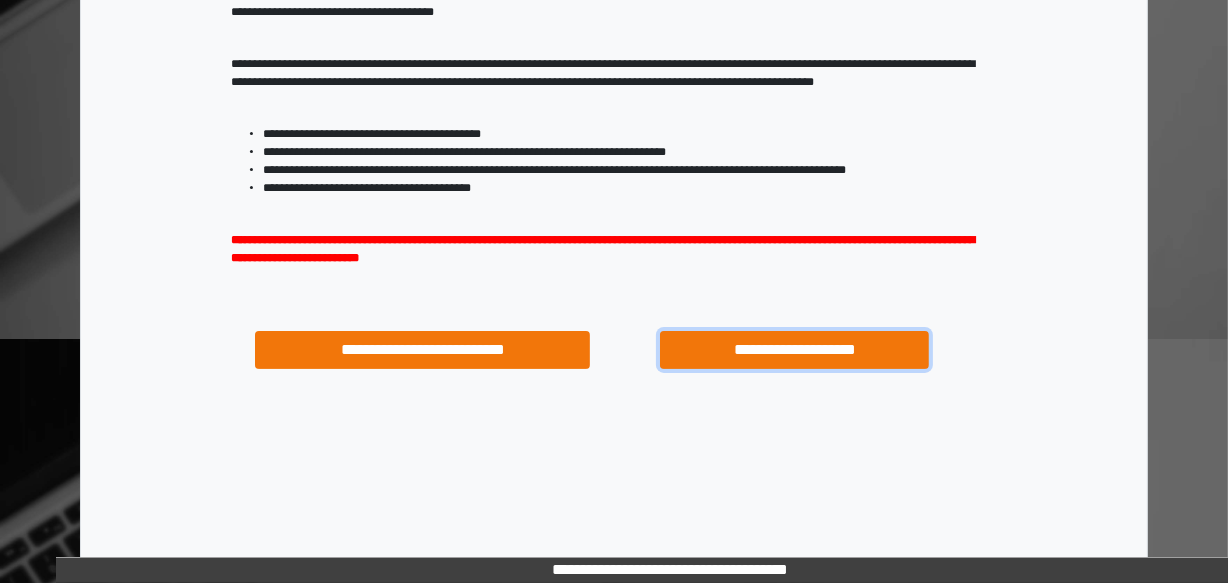 click on "**********" at bounding box center [794, 350] 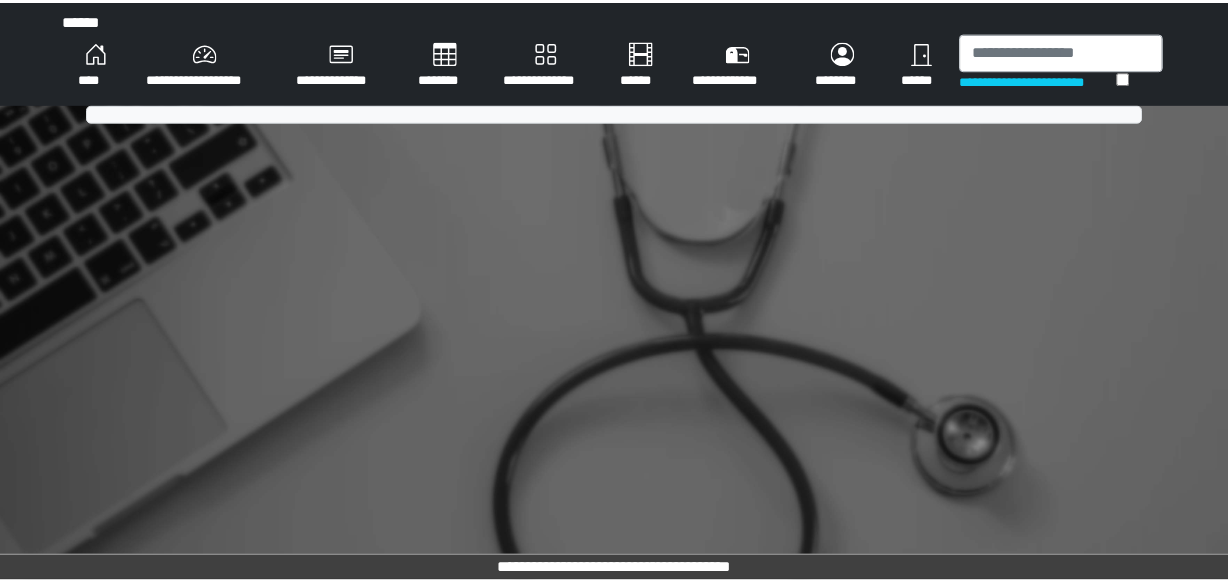 scroll, scrollTop: 0, scrollLeft: 0, axis: both 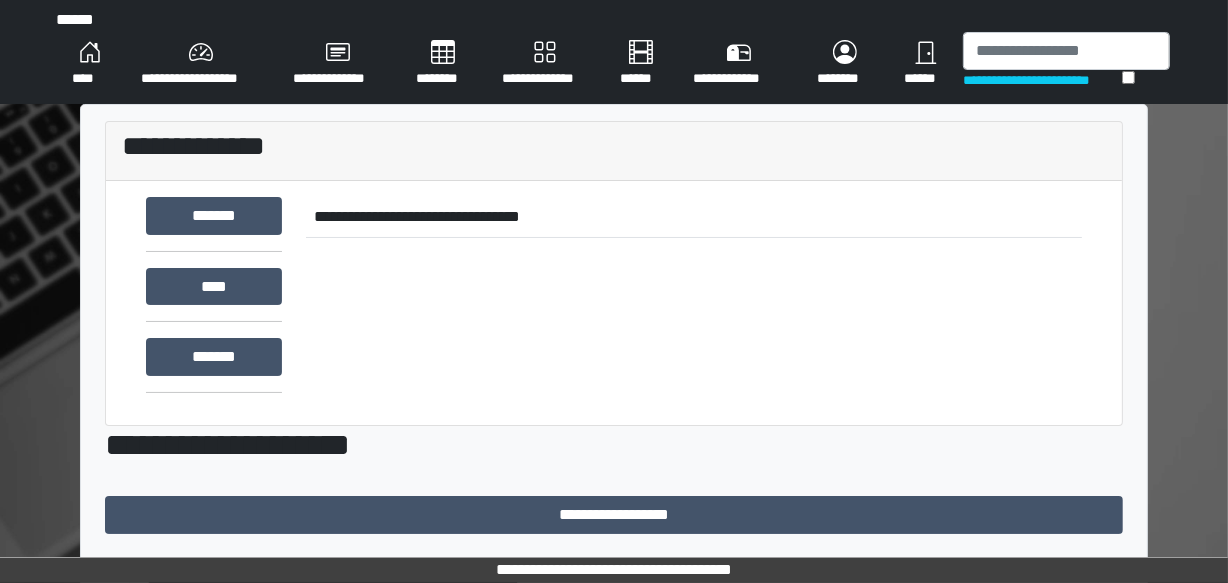 click on "**********" at bounding box center [1042, 80] 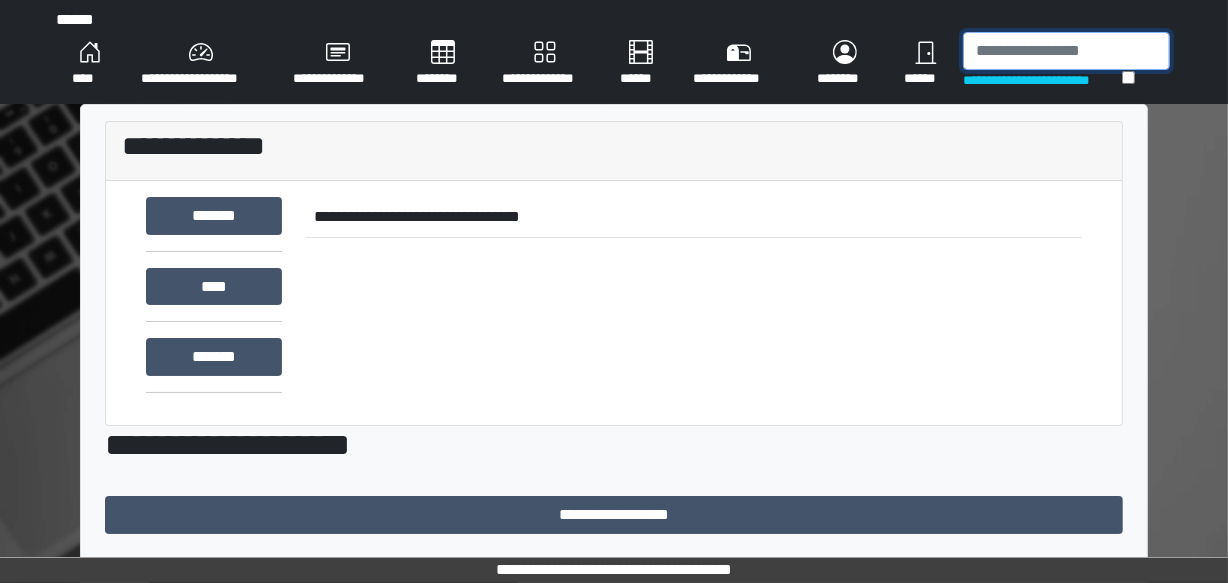 click at bounding box center (1066, 51) 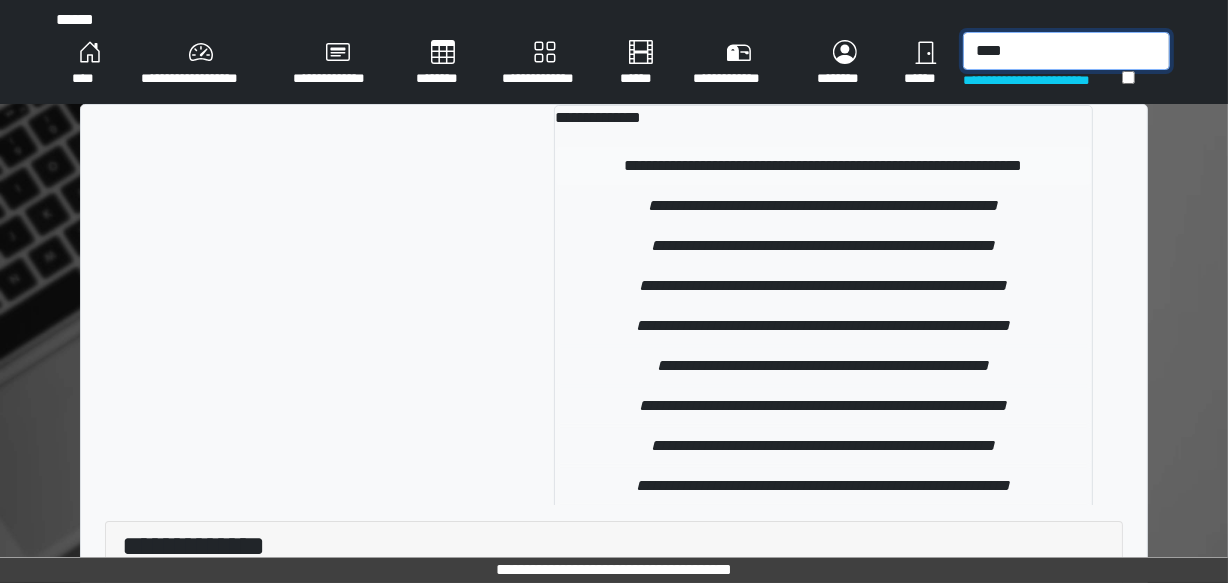 type on "****" 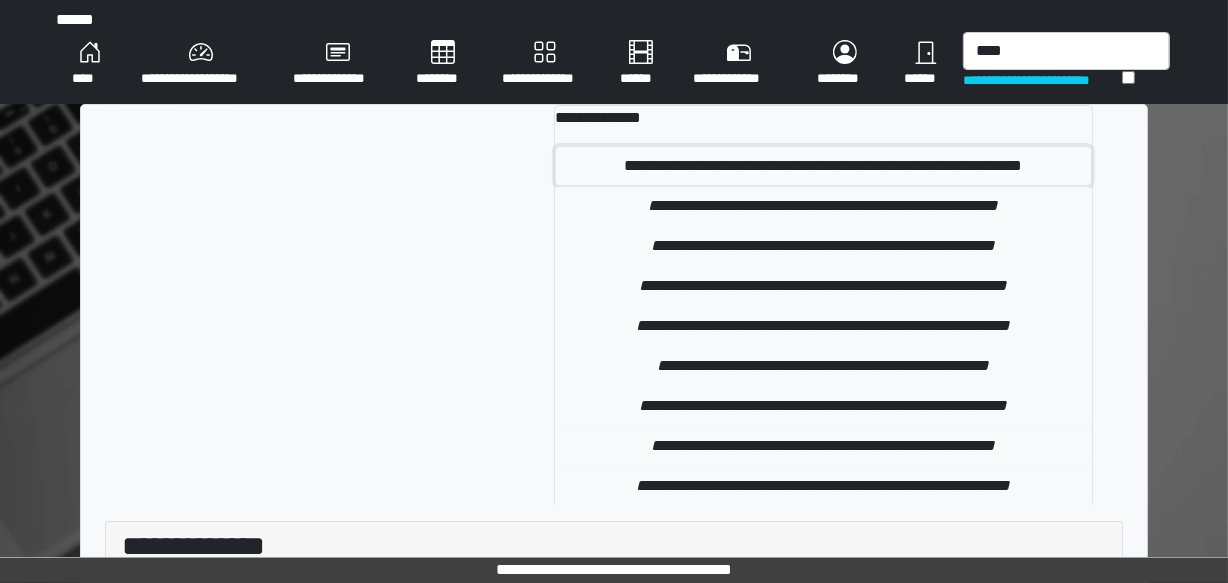 click on "**********" at bounding box center [823, 166] 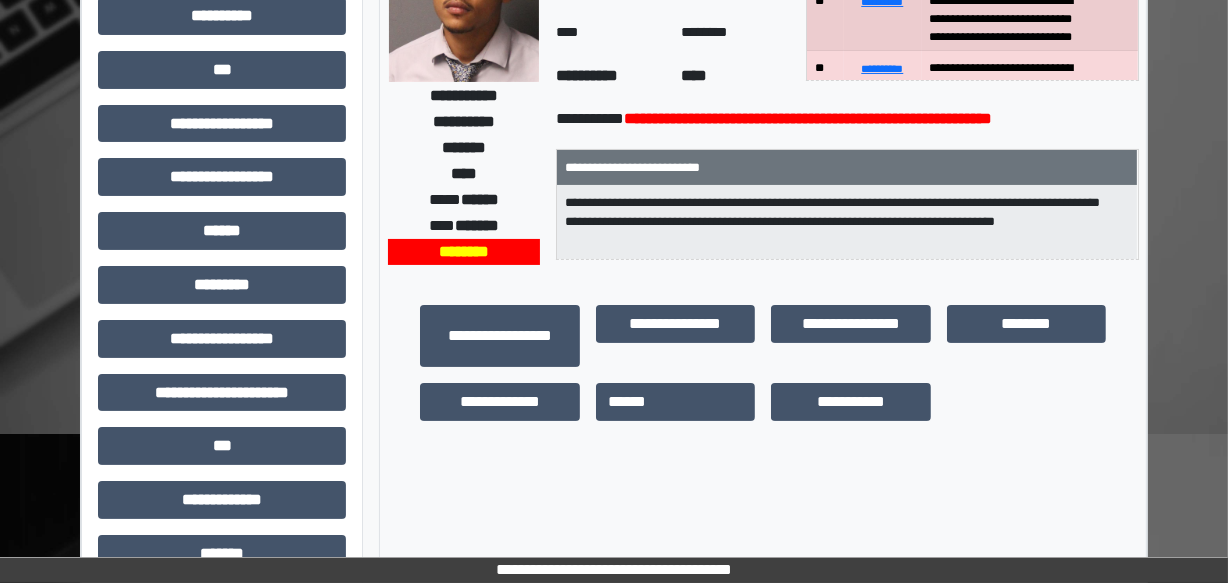 scroll, scrollTop: 247, scrollLeft: 0, axis: vertical 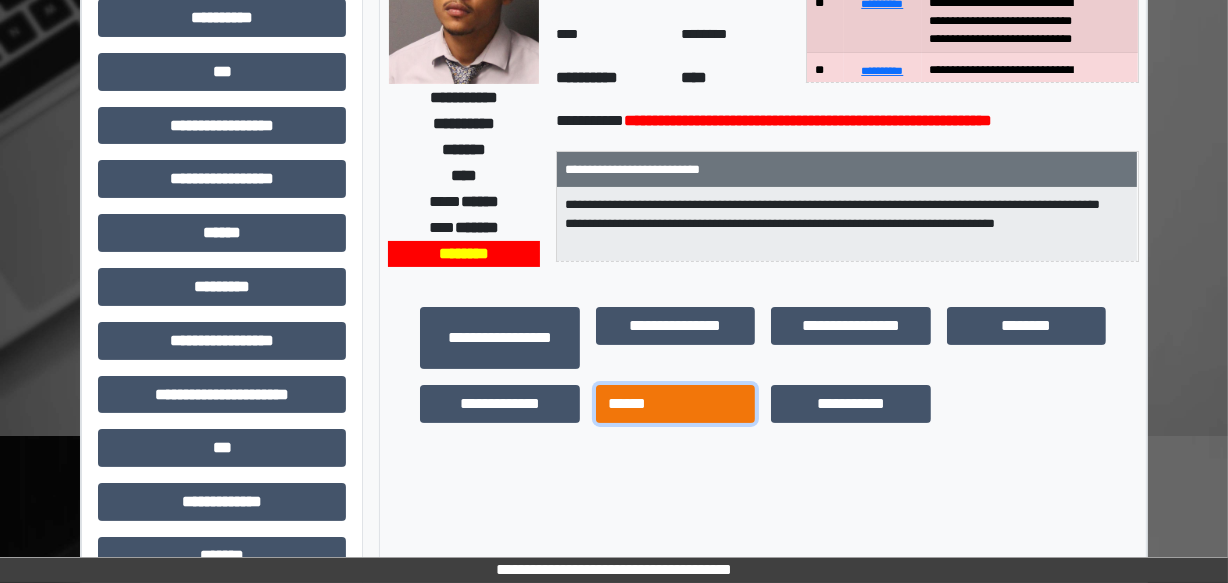 click on "******" at bounding box center [676, 404] 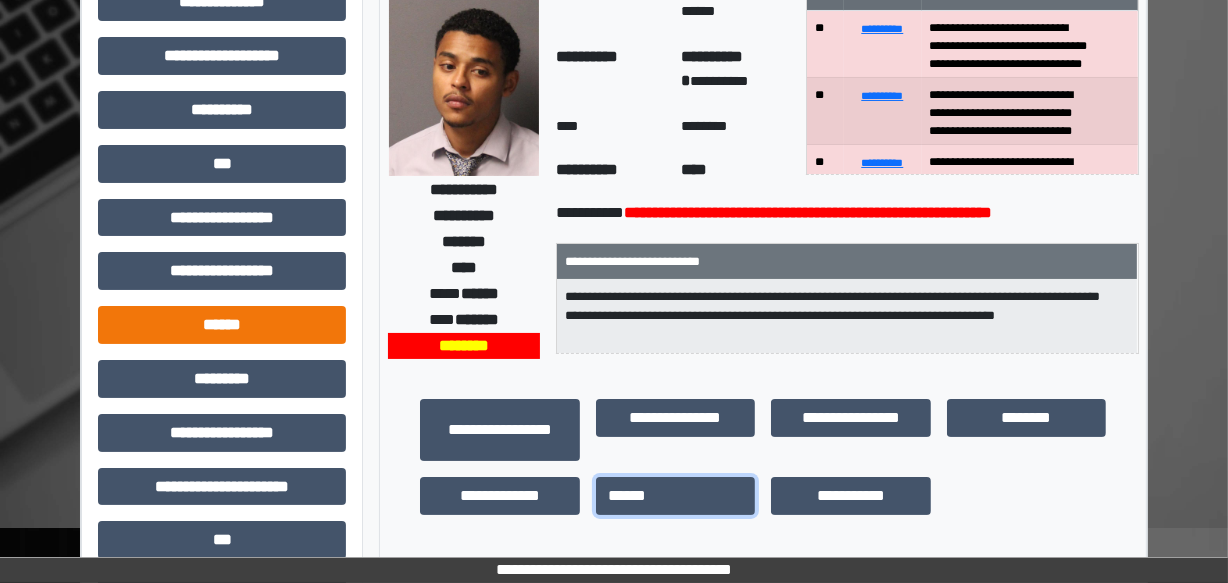 scroll, scrollTop: 0, scrollLeft: 0, axis: both 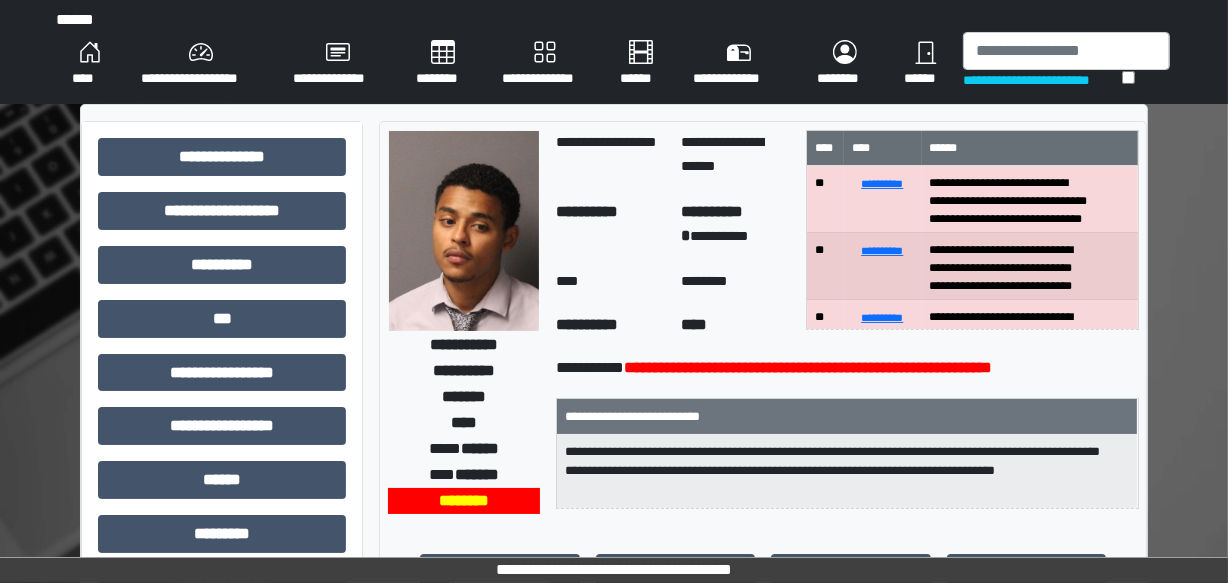 click on "**********" at bounding box center [338, 64] 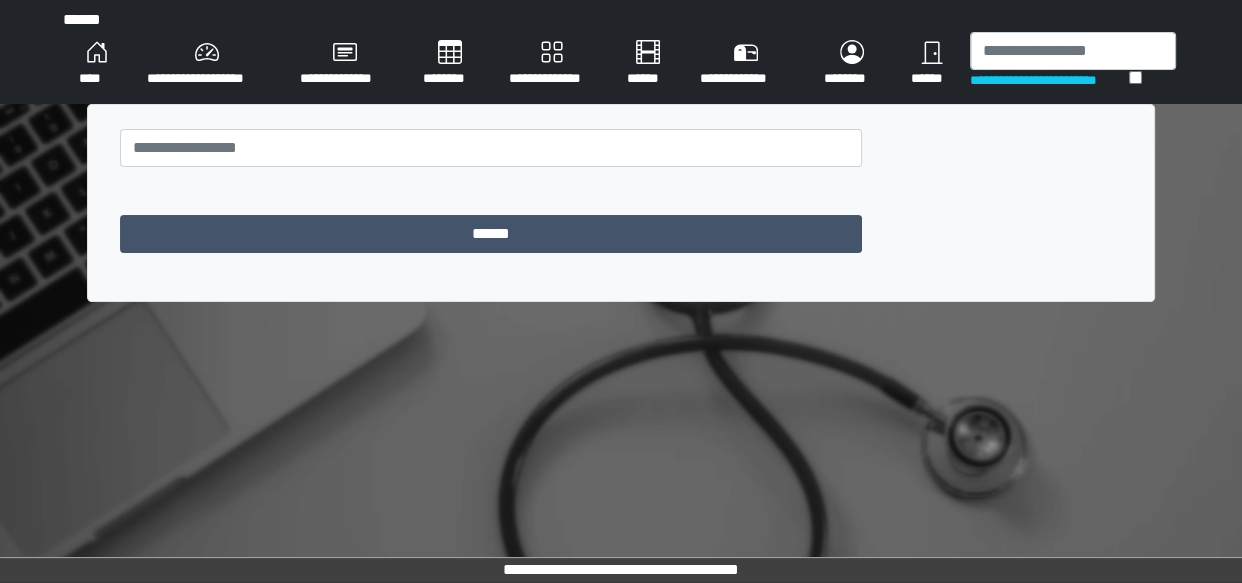 click on "****" at bounding box center (97, 64) 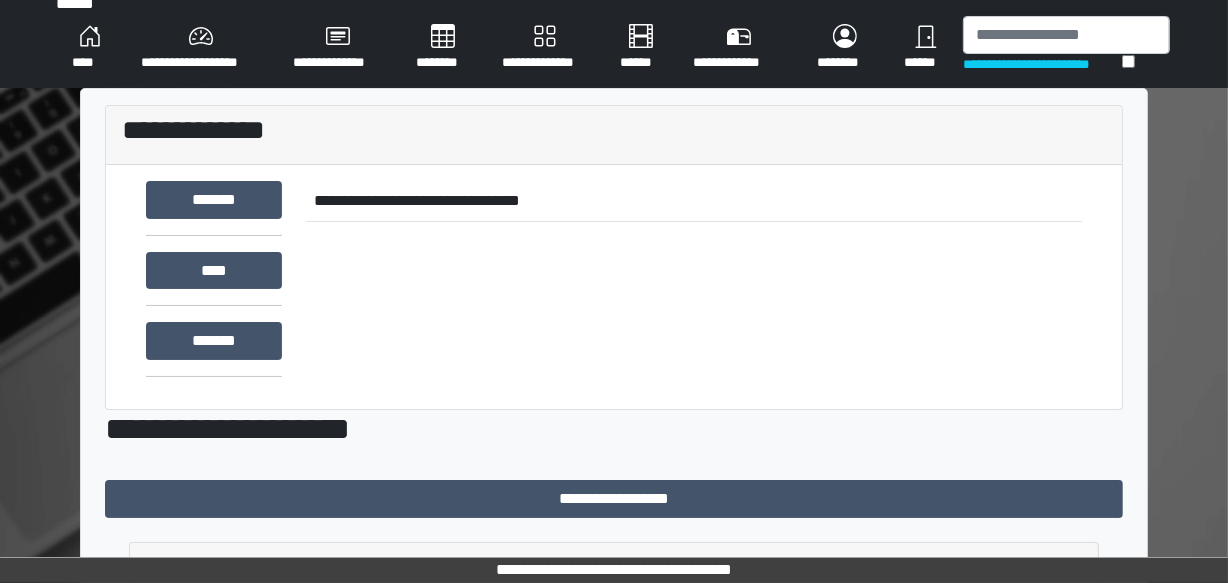 scroll, scrollTop: 0, scrollLeft: 0, axis: both 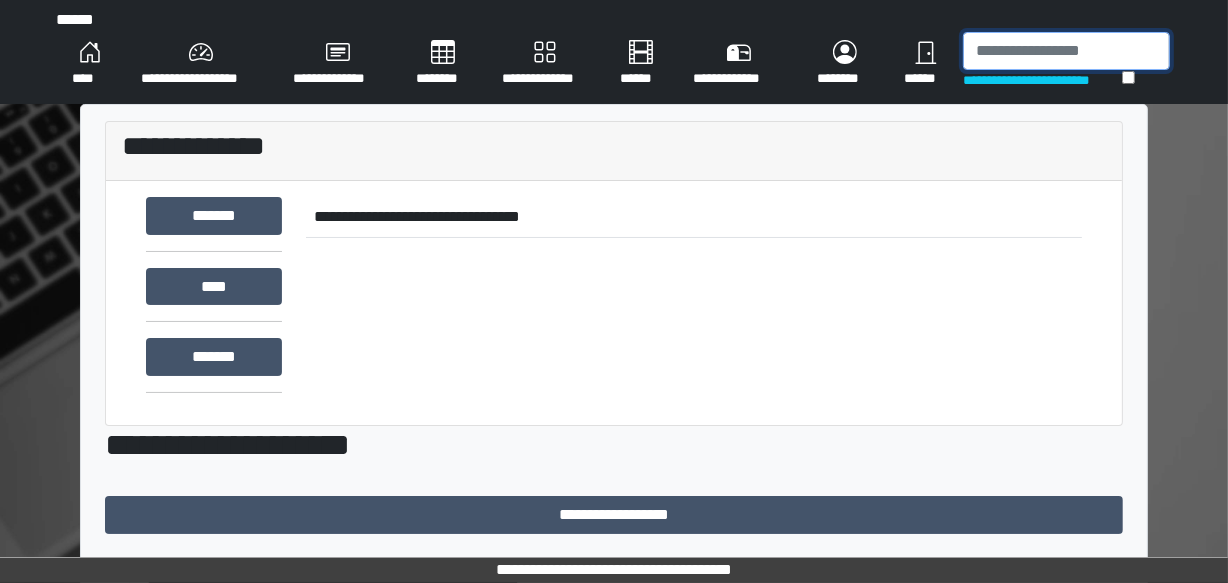 click at bounding box center [1066, 51] 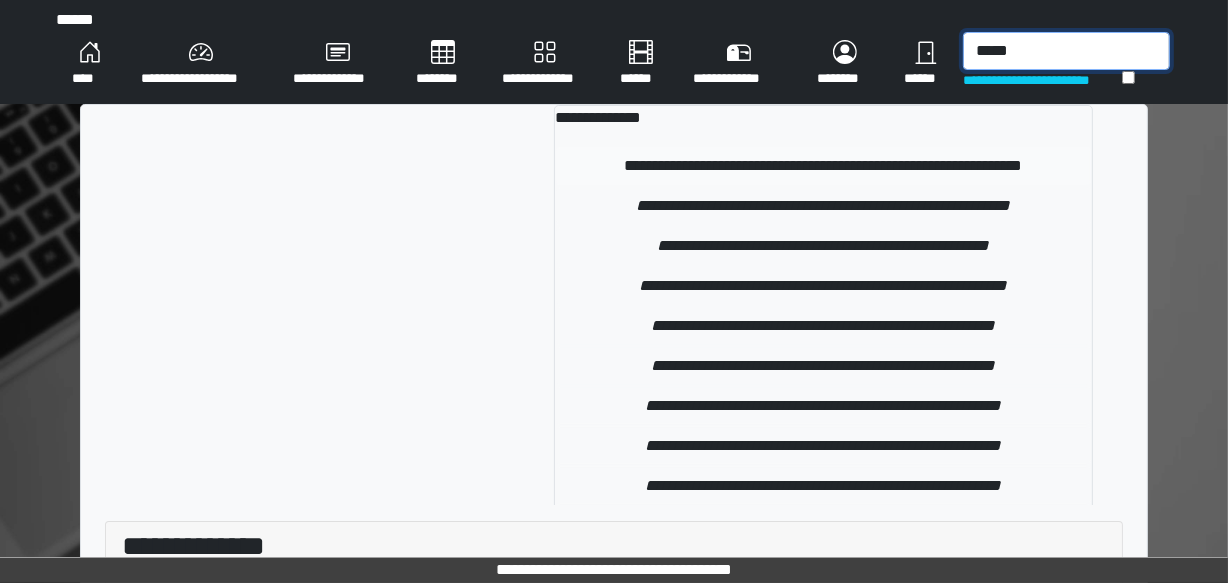type on "*****" 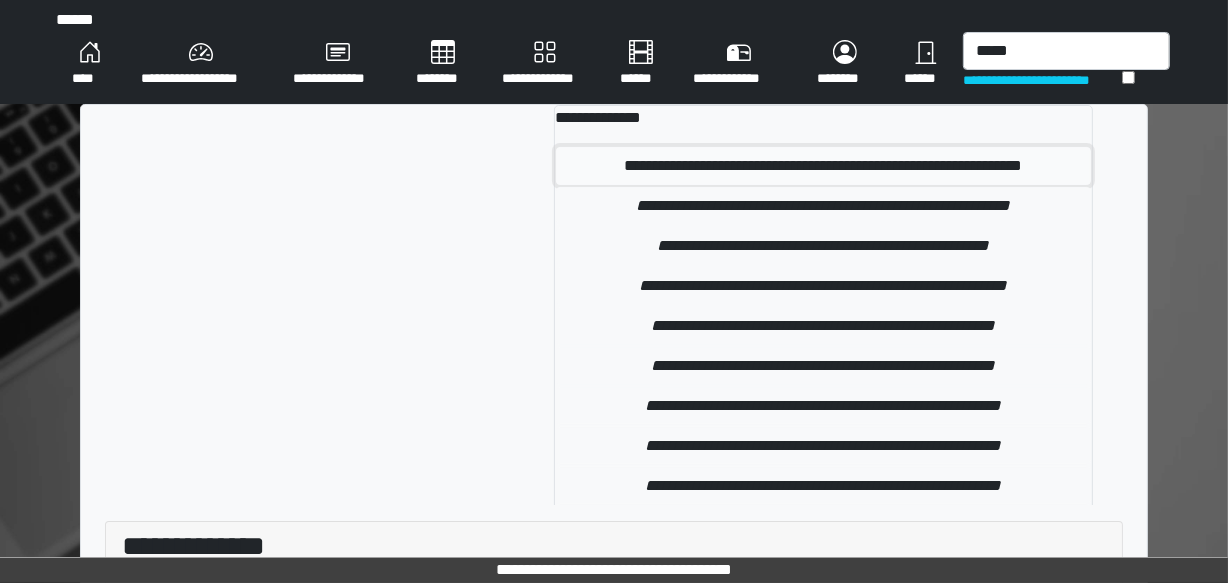click on "**********" at bounding box center (823, 166) 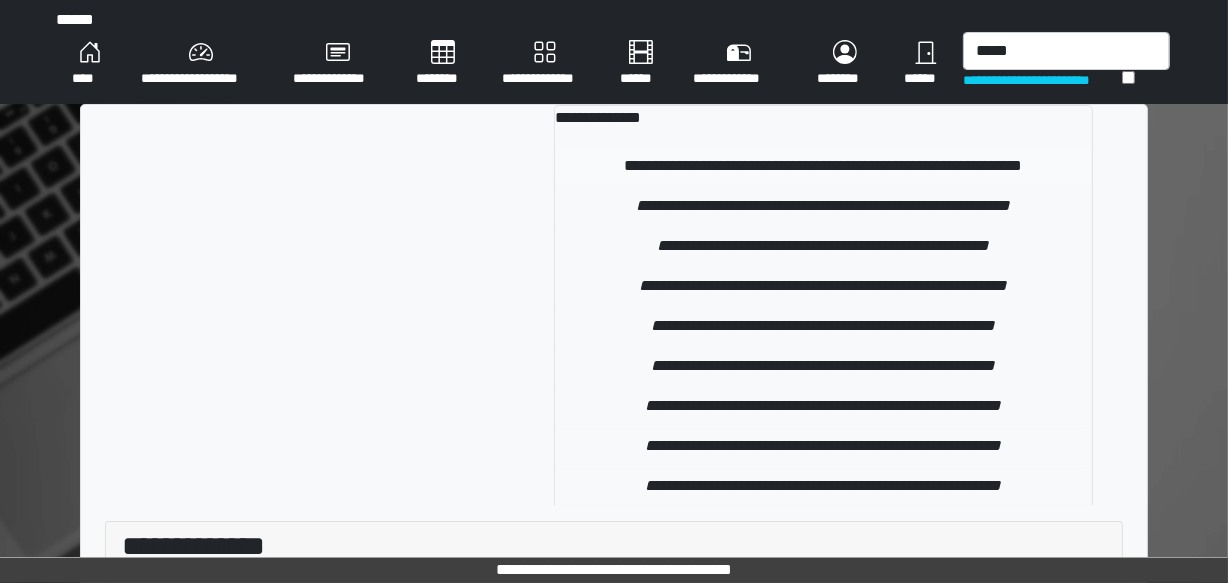 type 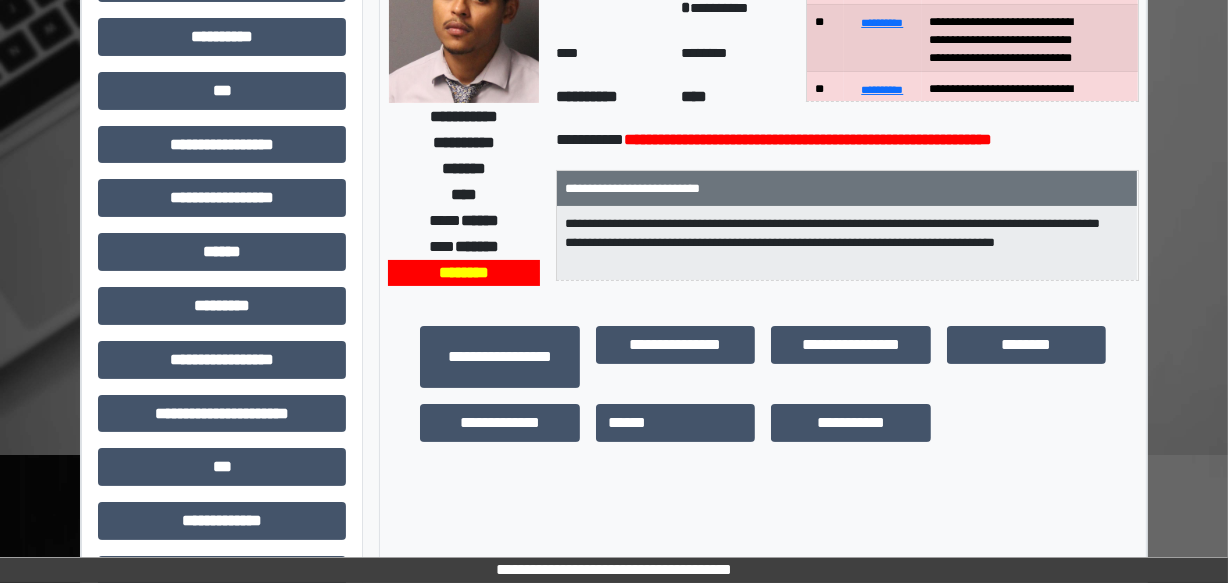 scroll, scrollTop: 272, scrollLeft: 0, axis: vertical 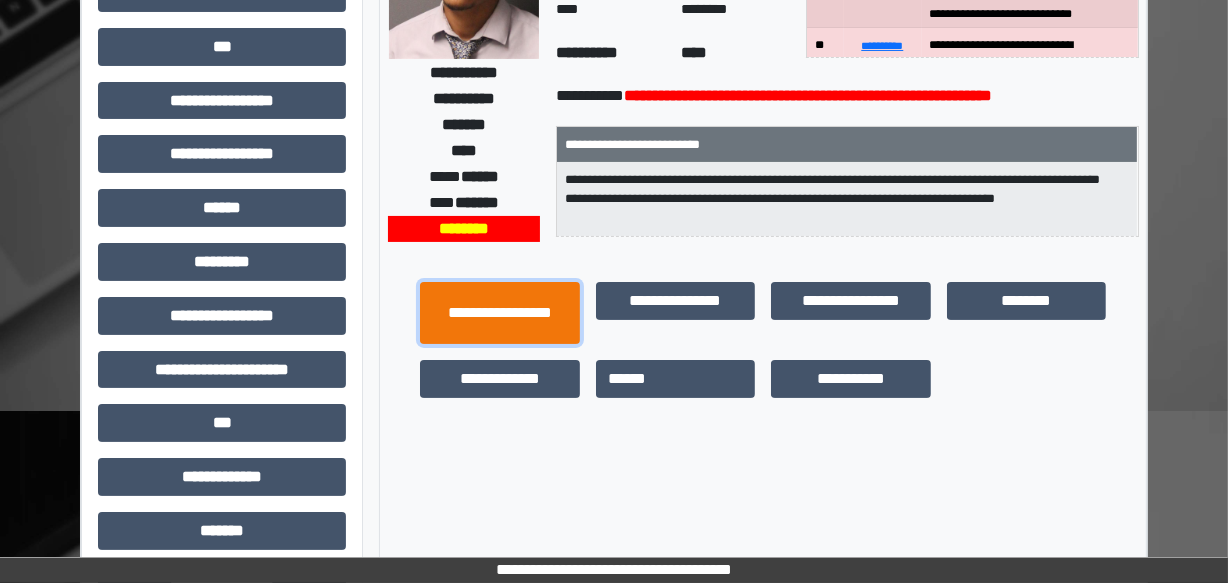 click on "**********" at bounding box center (500, 313) 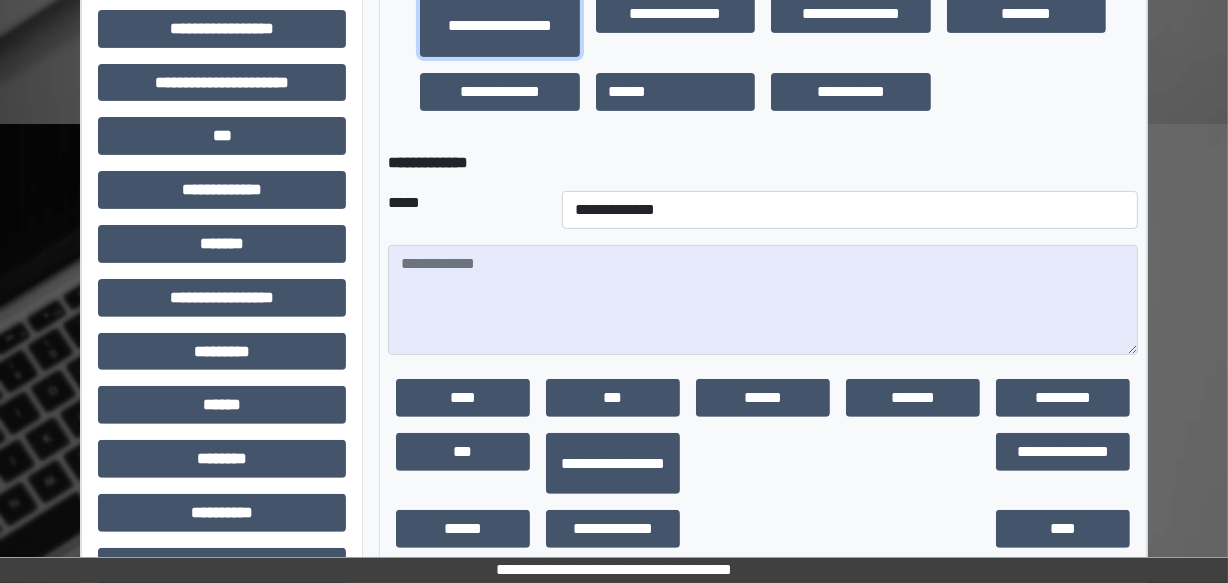 scroll, scrollTop: 610, scrollLeft: 0, axis: vertical 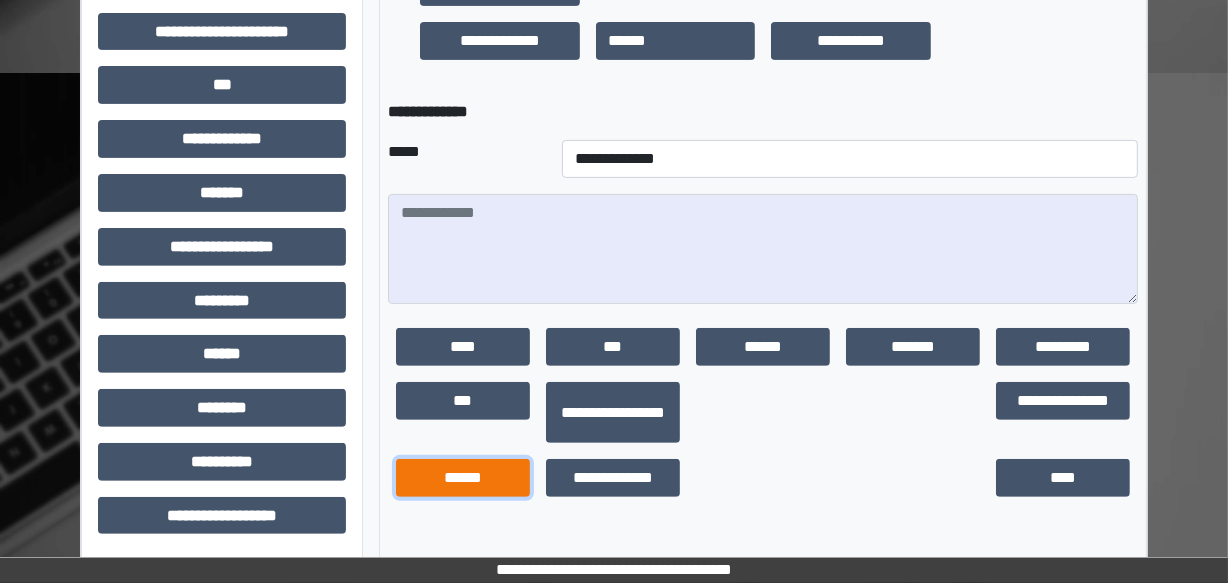 click on "******" at bounding box center (463, 478) 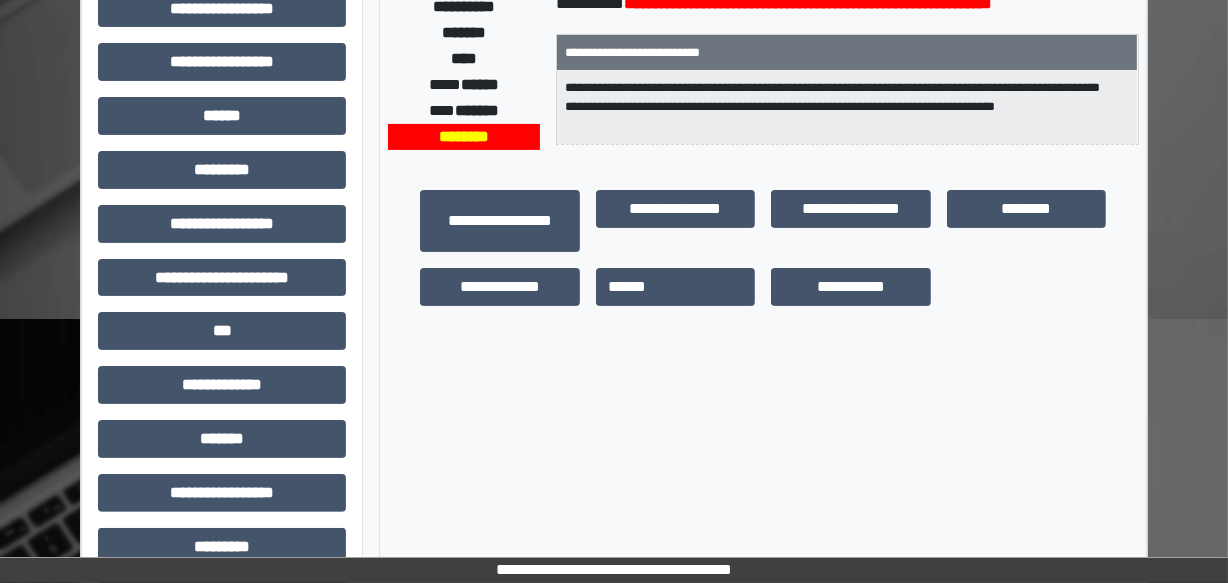 scroll, scrollTop: 338, scrollLeft: 0, axis: vertical 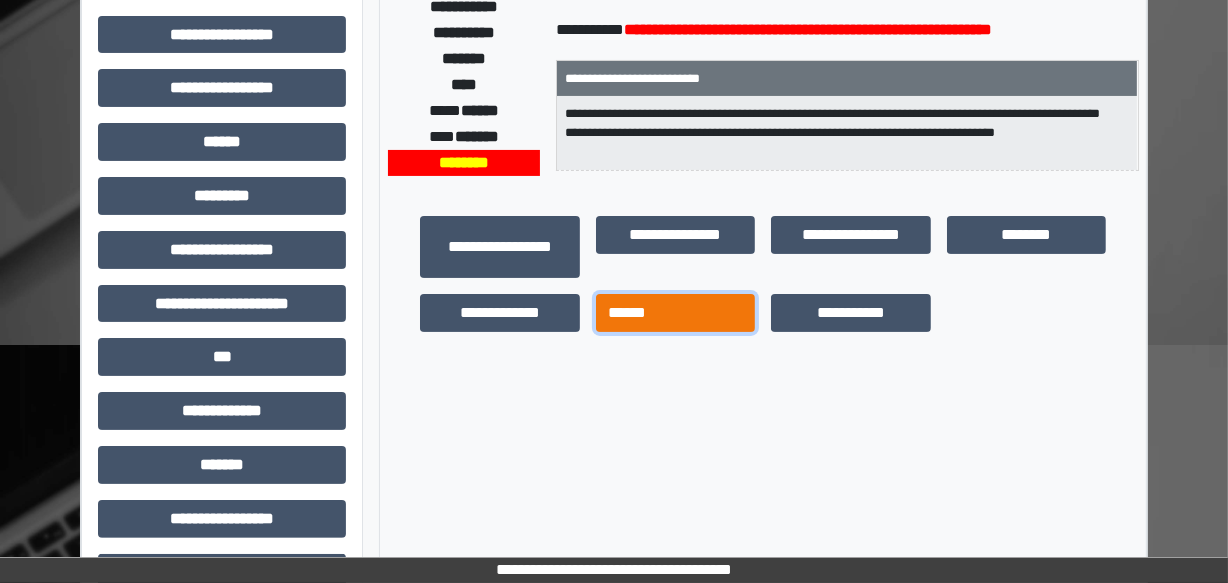 click on "******" at bounding box center [676, 313] 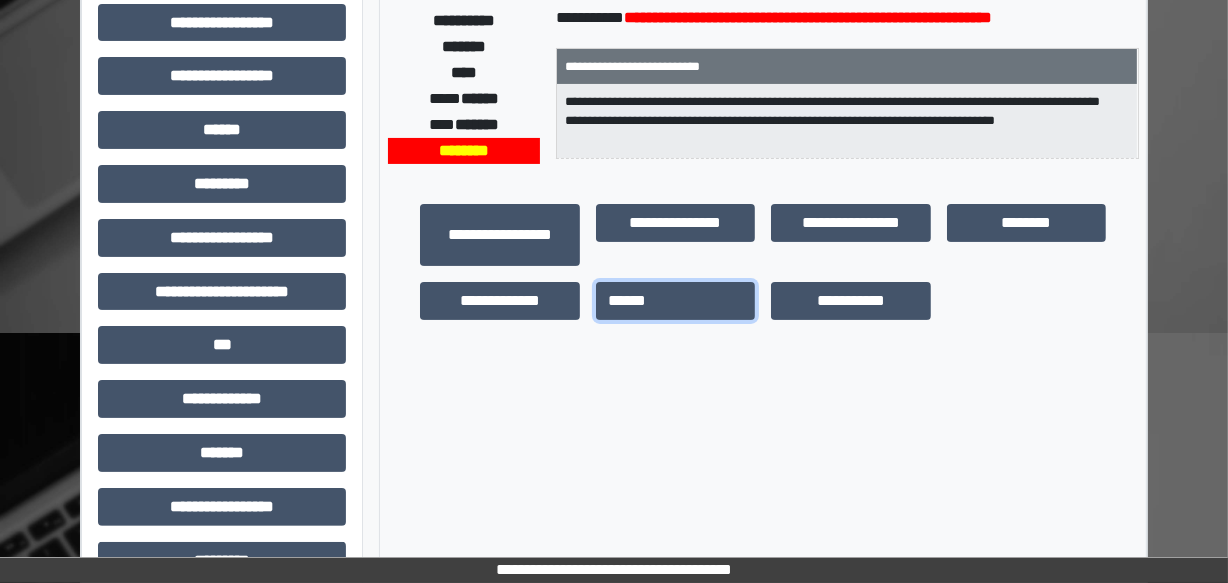 scroll, scrollTop: 610, scrollLeft: 0, axis: vertical 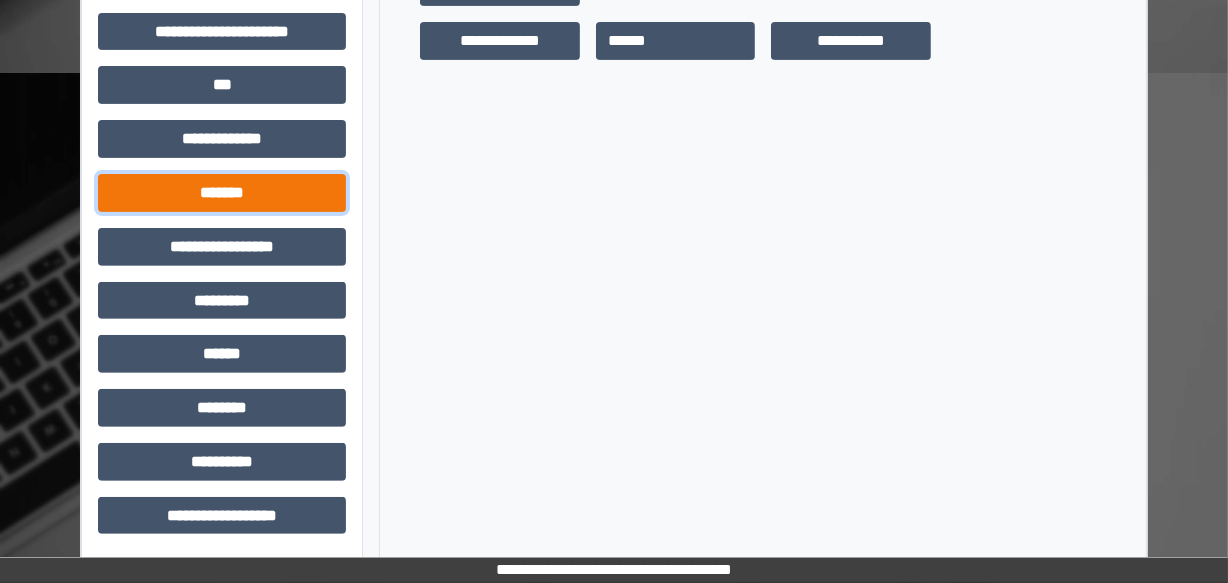 click on "*******" at bounding box center [222, 193] 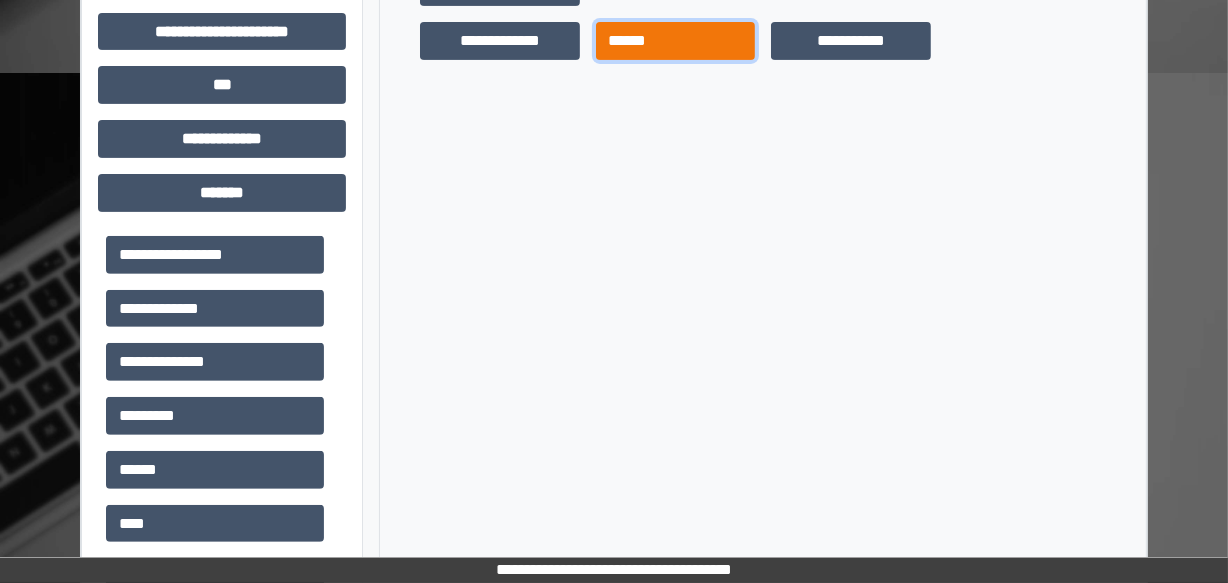 click on "******" at bounding box center [676, 41] 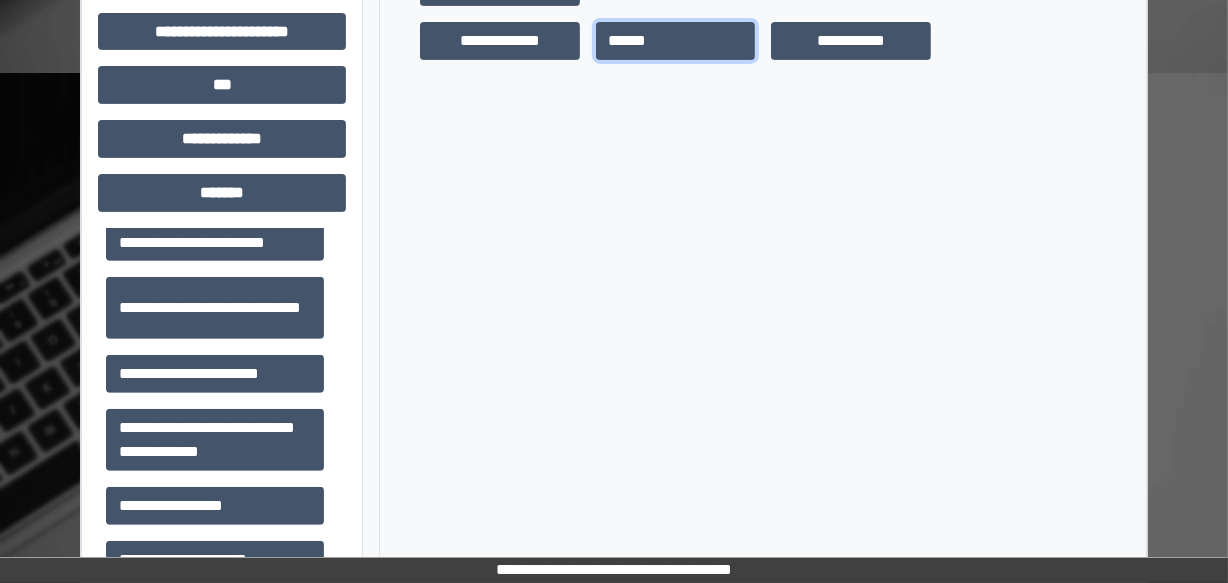 scroll, scrollTop: 917, scrollLeft: 0, axis: vertical 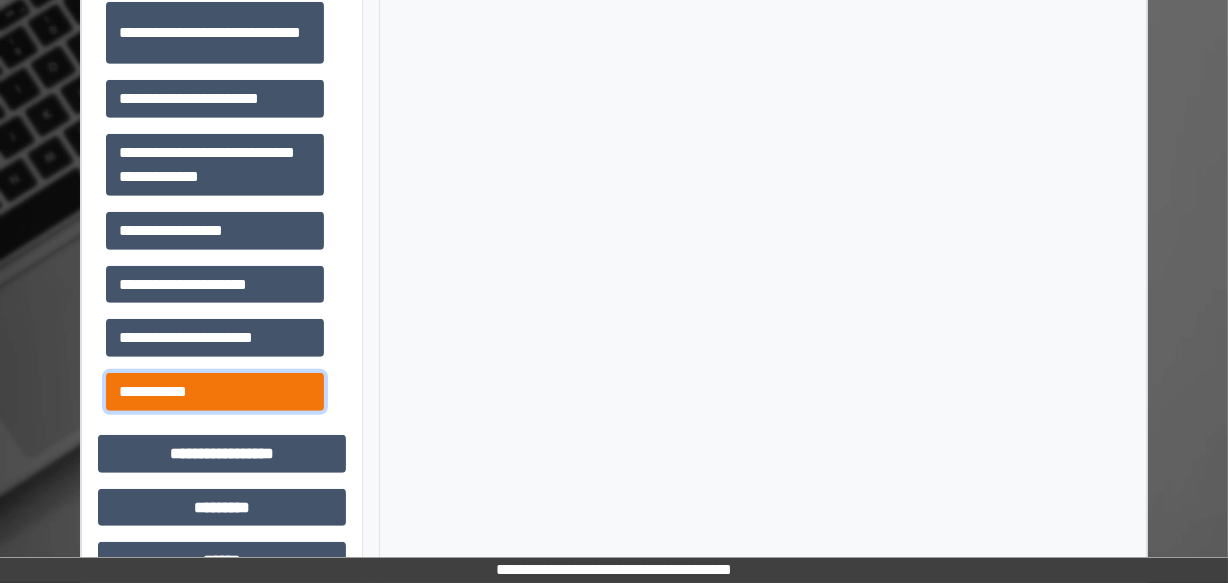 click on "**********" at bounding box center (215, 392) 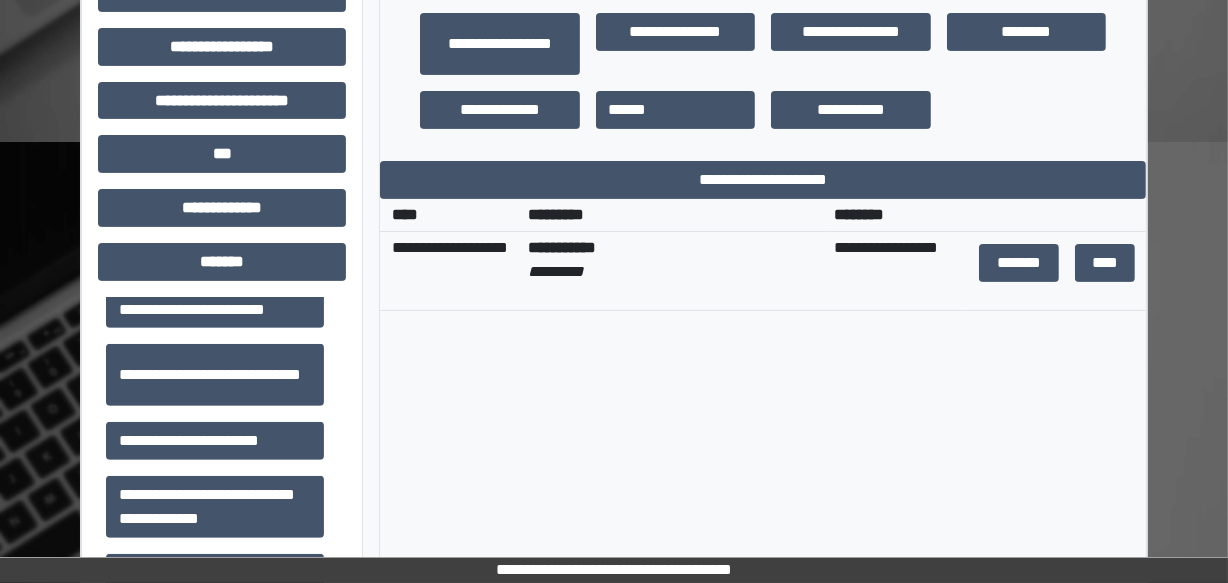 scroll, scrollTop: 520, scrollLeft: 0, axis: vertical 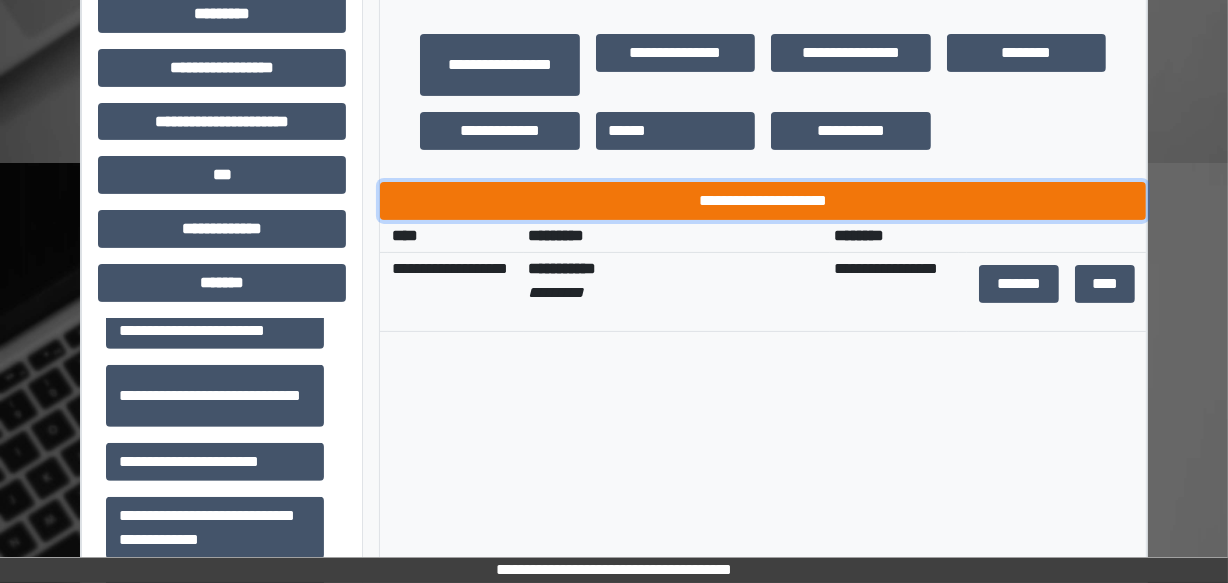 click on "**********" at bounding box center (763, 201) 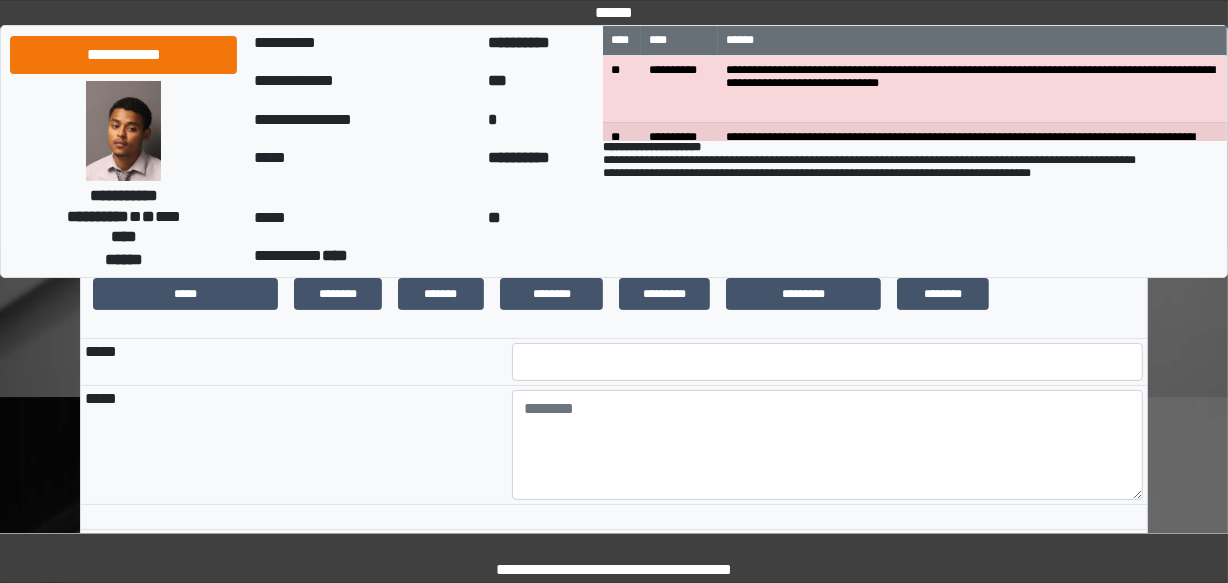 scroll, scrollTop: 181, scrollLeft: 0, axis: vertical 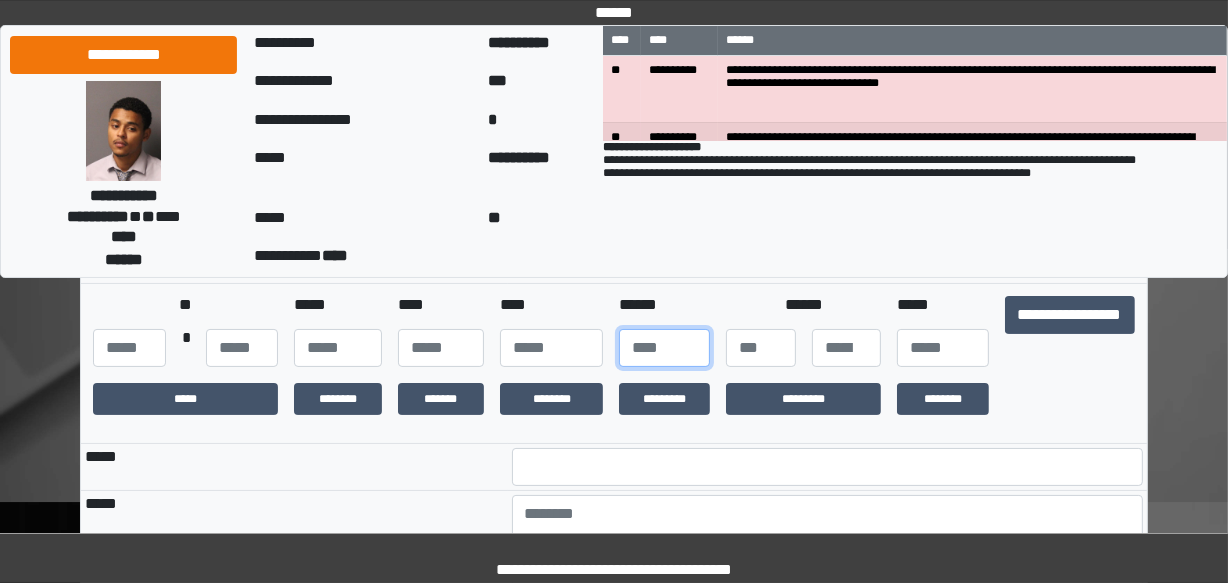 click on "**" at bounding box center (664, 348) 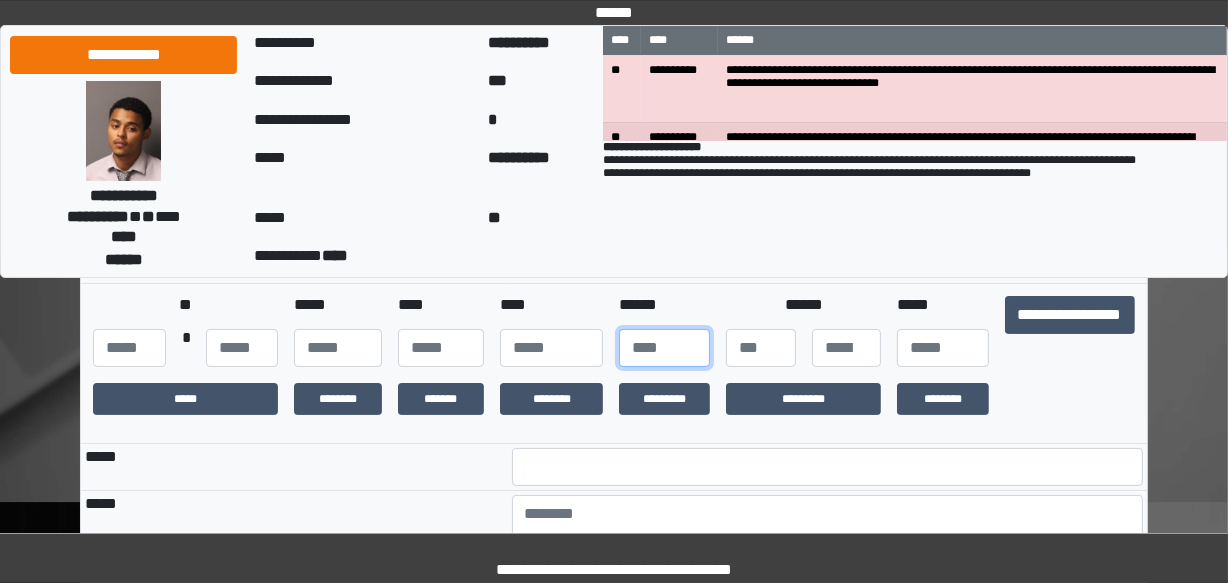 type on "*" 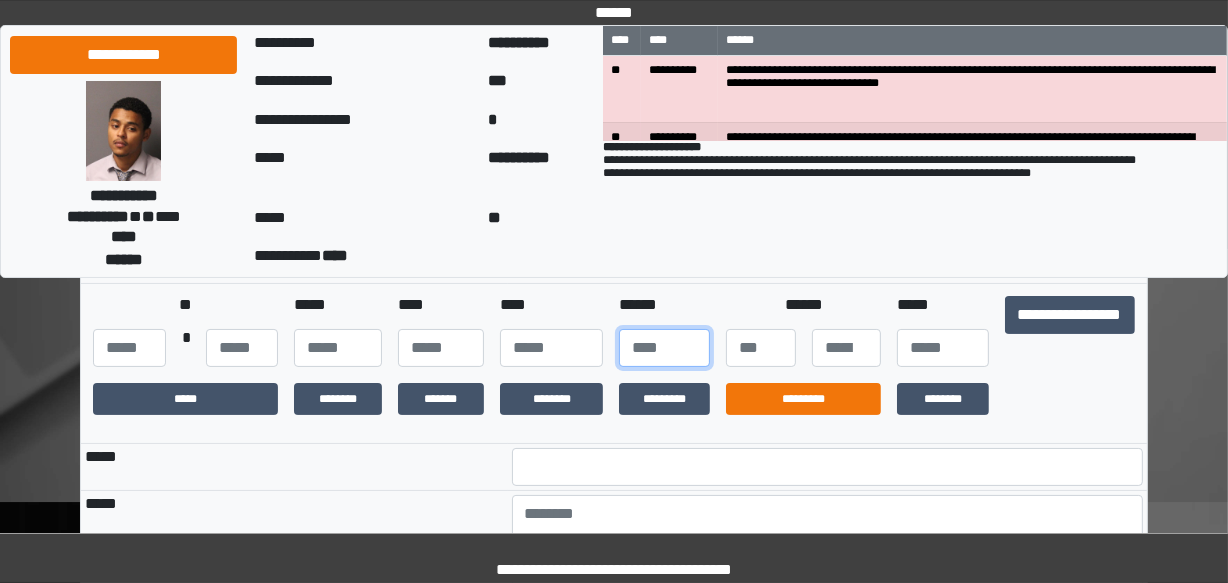 type on "***" 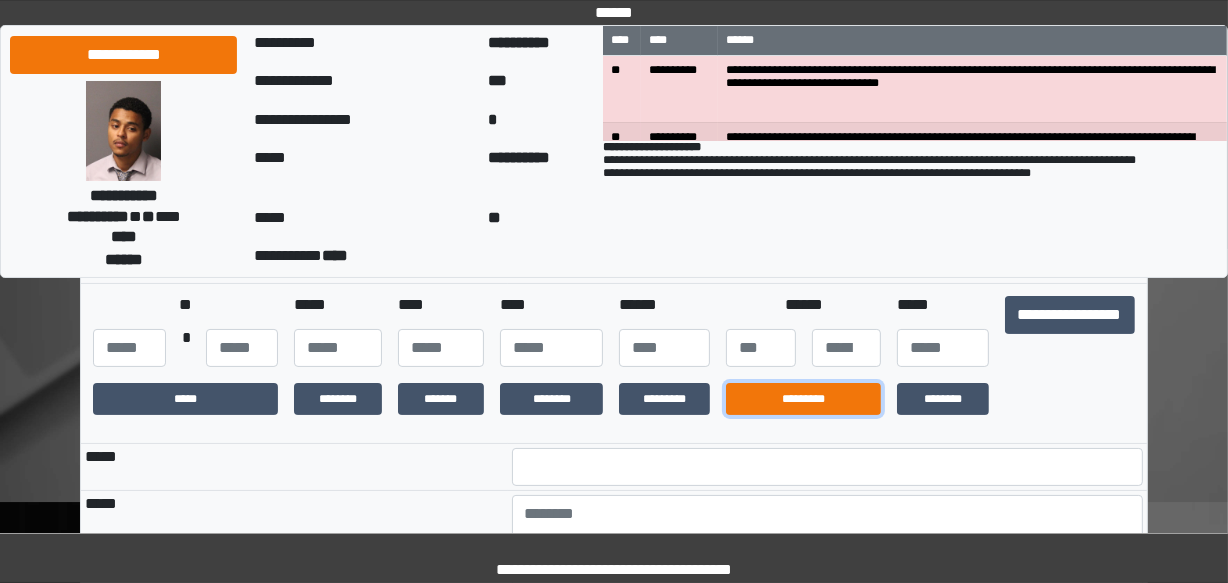 click on "*********" at bounding box center (804, 399) 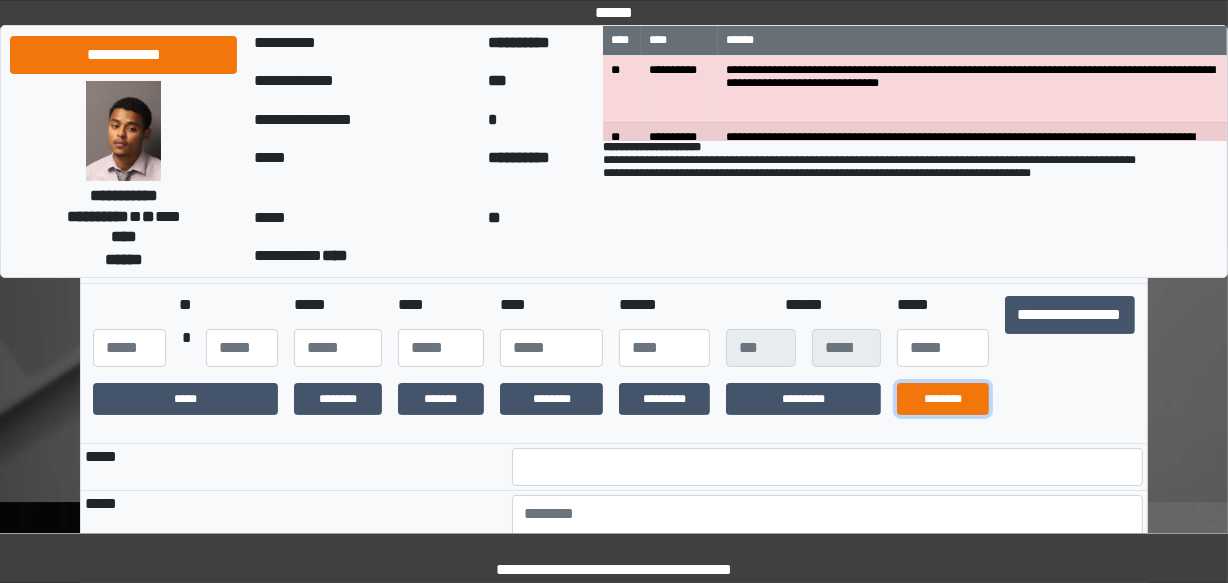 click on "********" at bounding box center (942, 399) 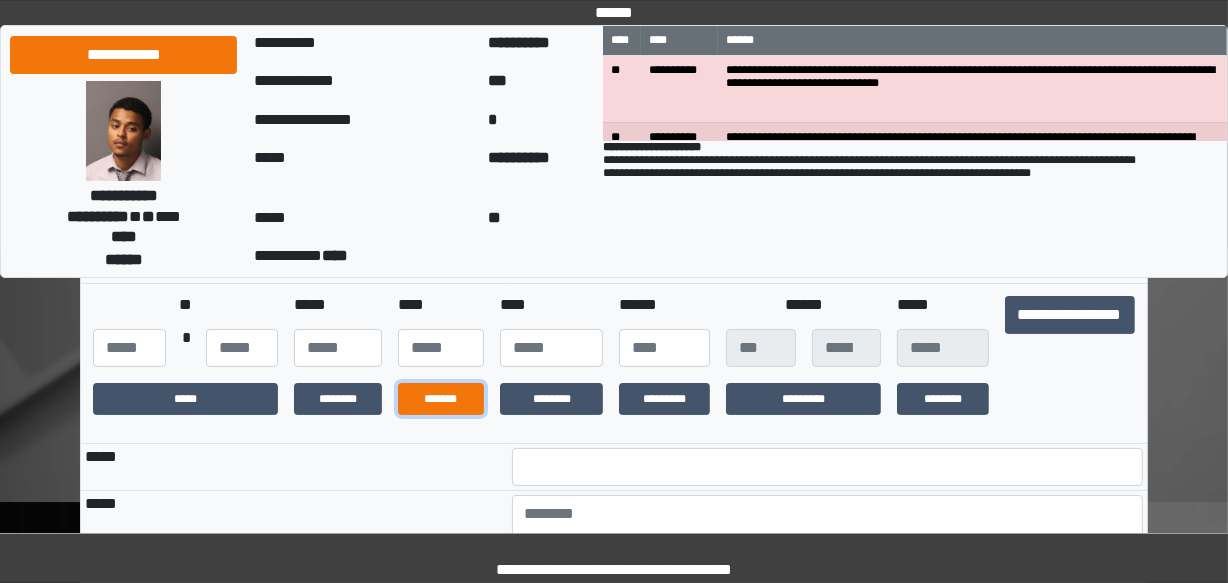 click on "*******" at bounding box center [441, 399] 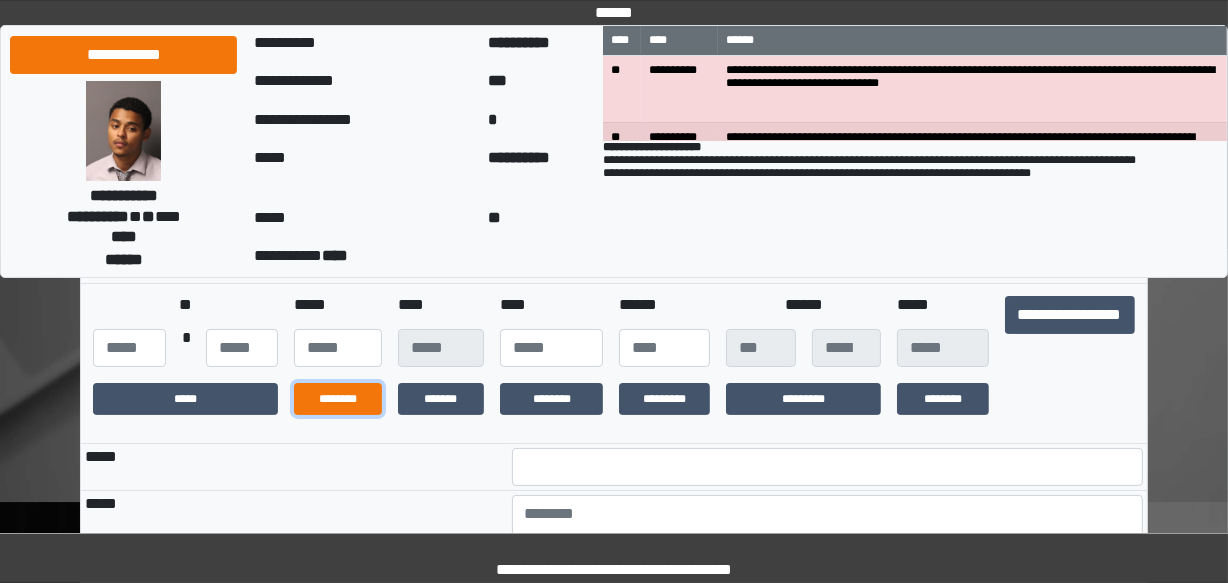click on "********" at bounding box center [337, 399] 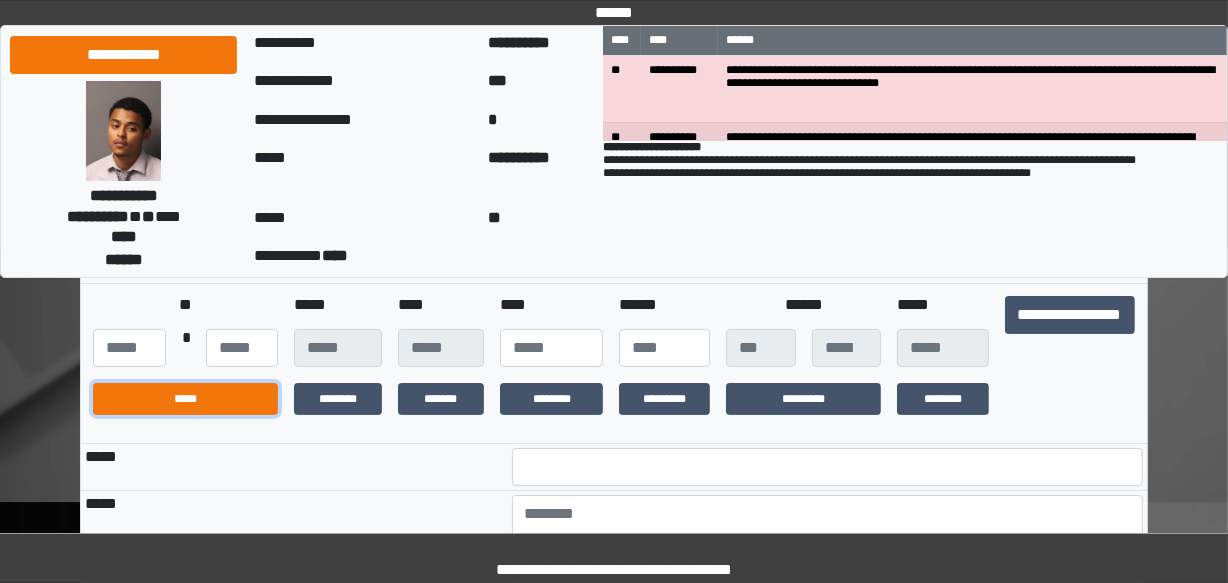 click on "*****" at bounding box center (185, 399) 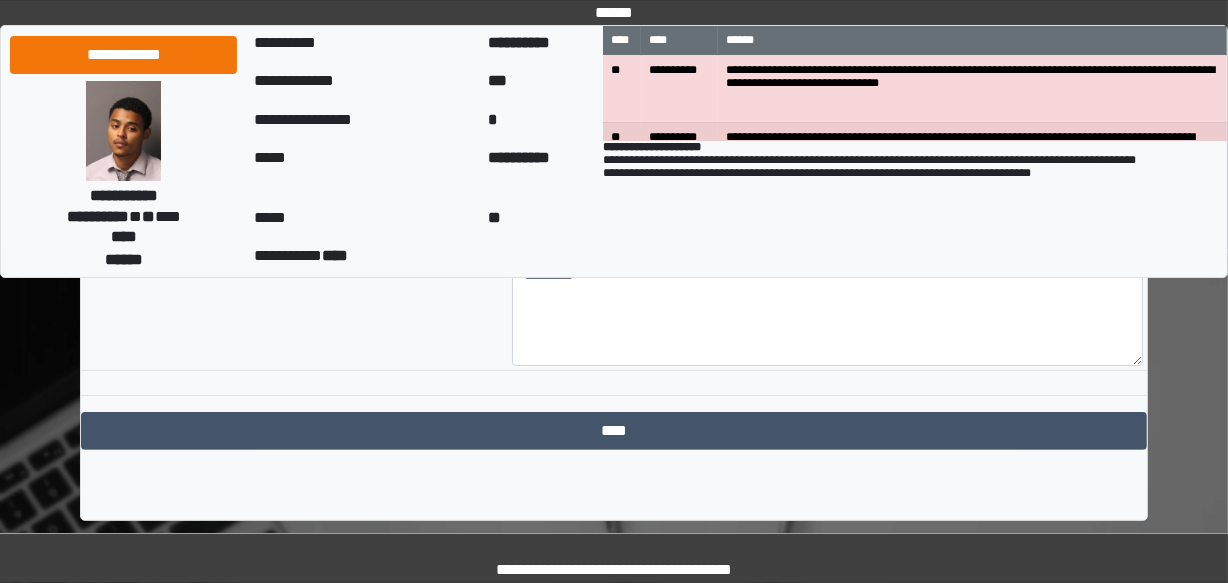 scroll, scrollTop: 422, scrollLeft: 0, axis: vertical 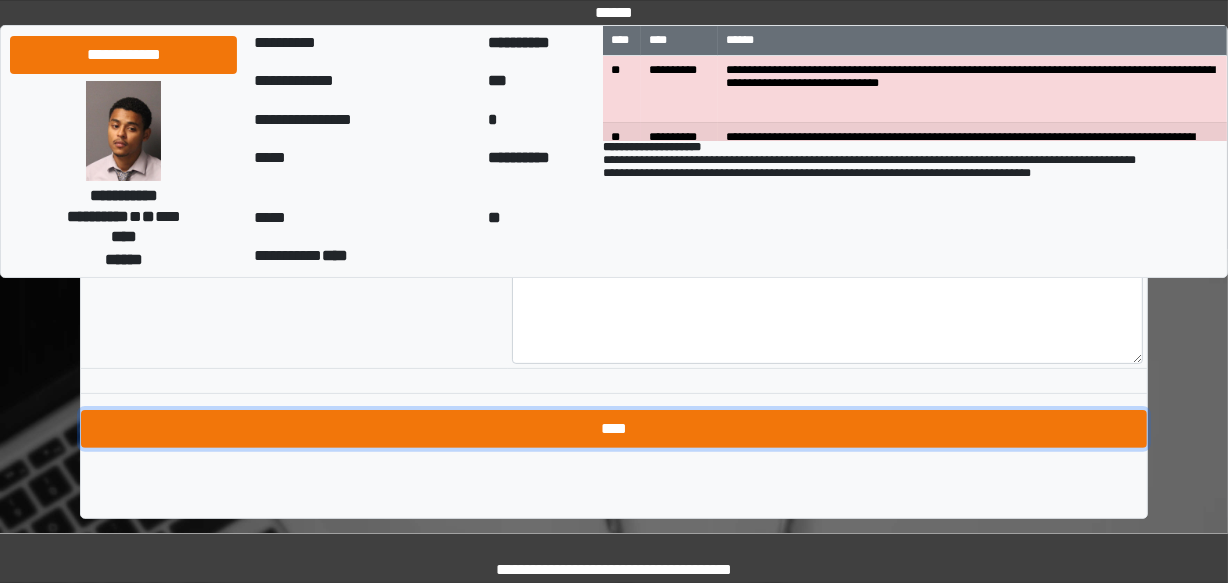 click on "****" at bounding box center [614, 429] 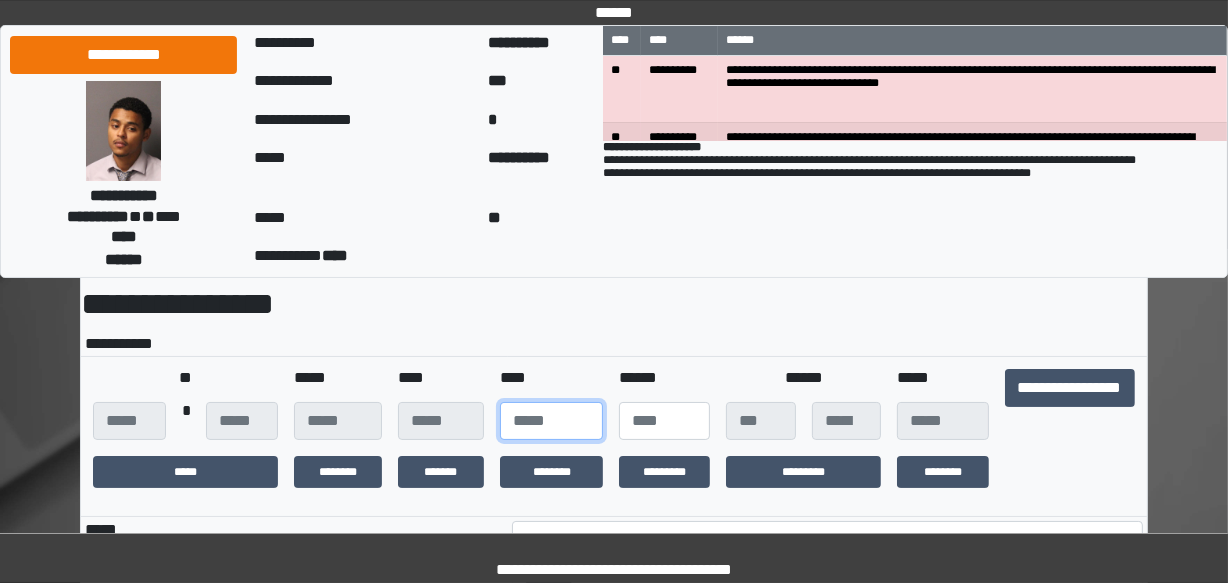 scroll, scrollTop: 181, scrollLeft: 0, axis: vertical 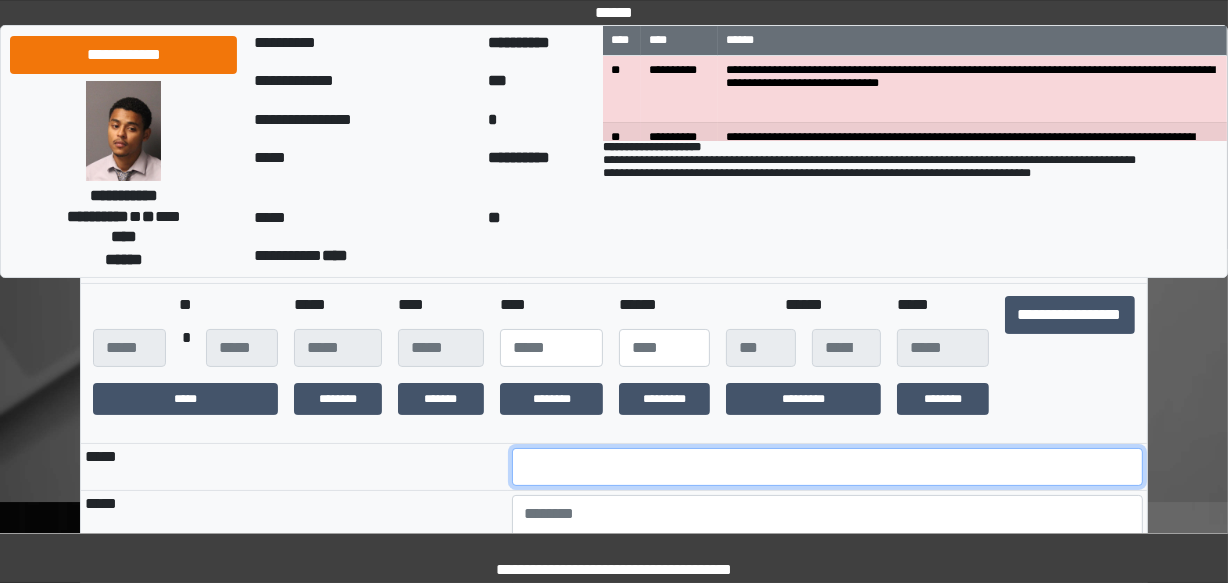 click at bounding box center [828, 467] 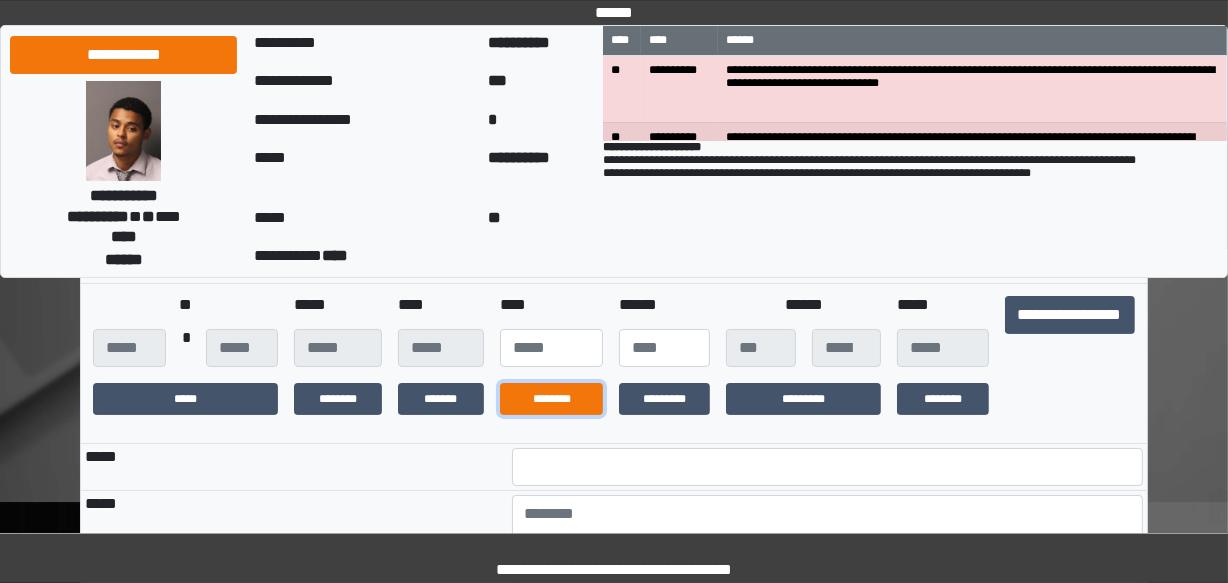 click on "********" at bounding box center (551, 399) 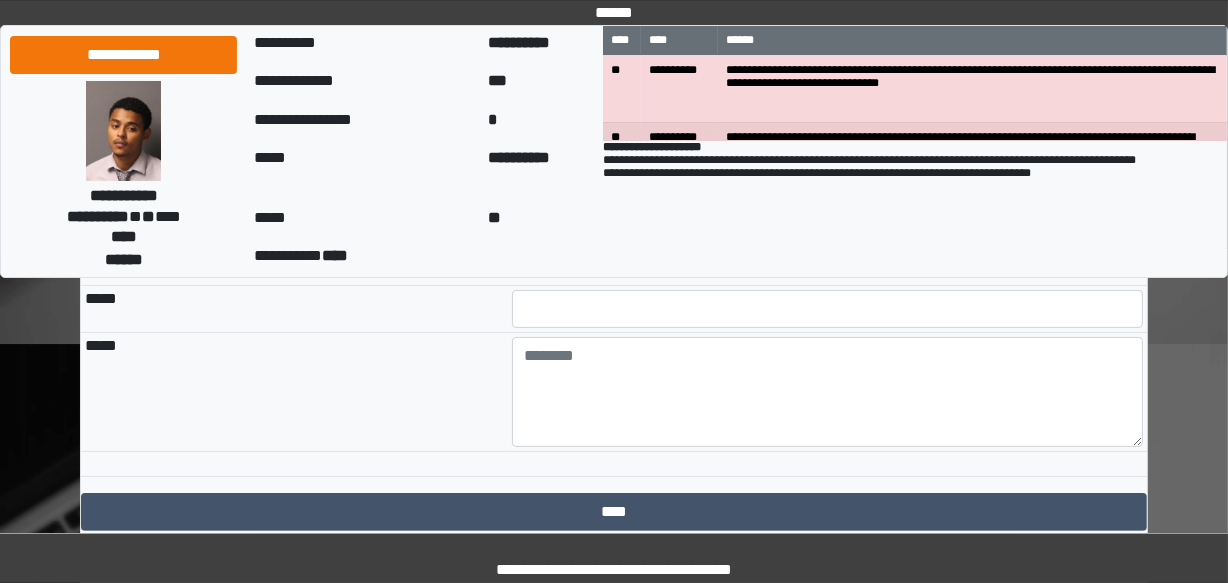 scroll, scrollTop: 422, scrollLeft: 0, axis: vertical 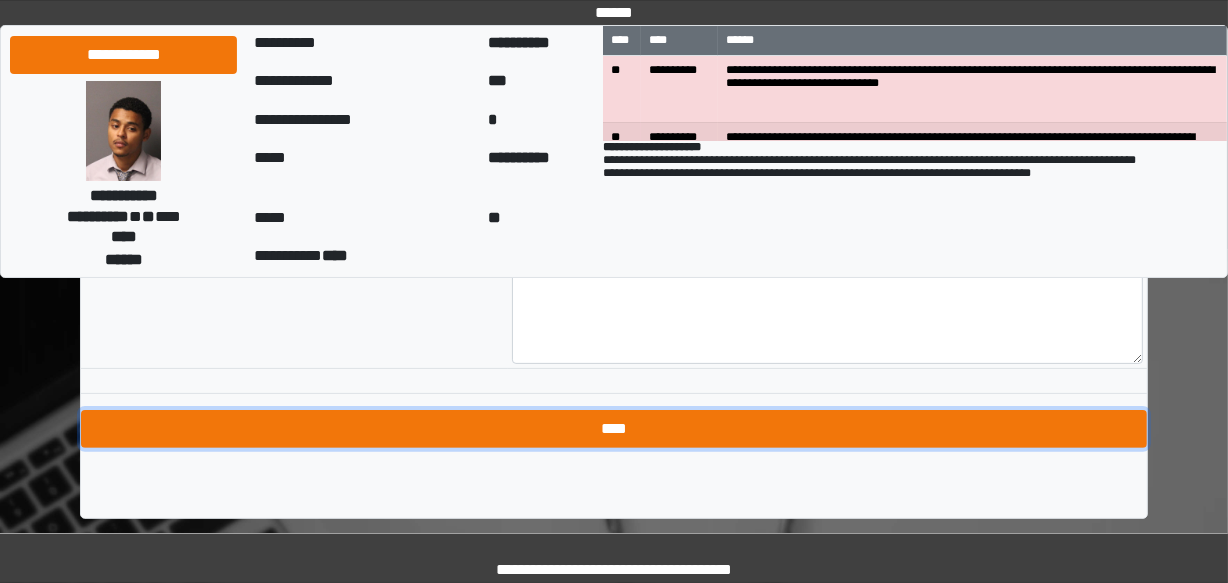 click on "****" at bounding box center (614, 429) 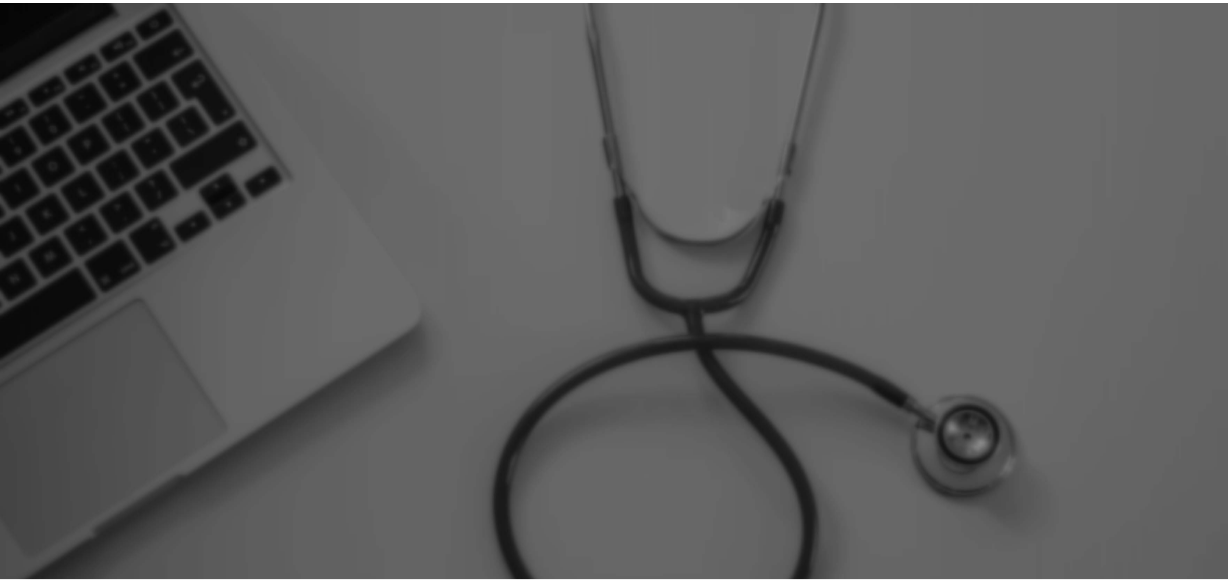 scroll, scrollTop: 0, scrollLeft: 0, axis: both 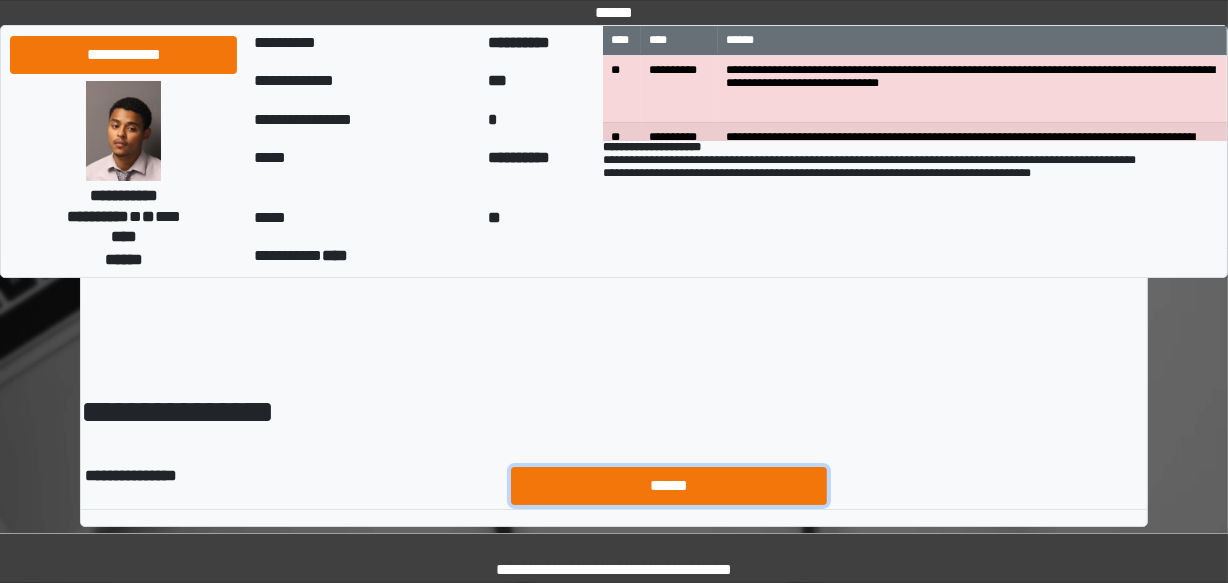 click on "******" at bounding box center [669, 486] 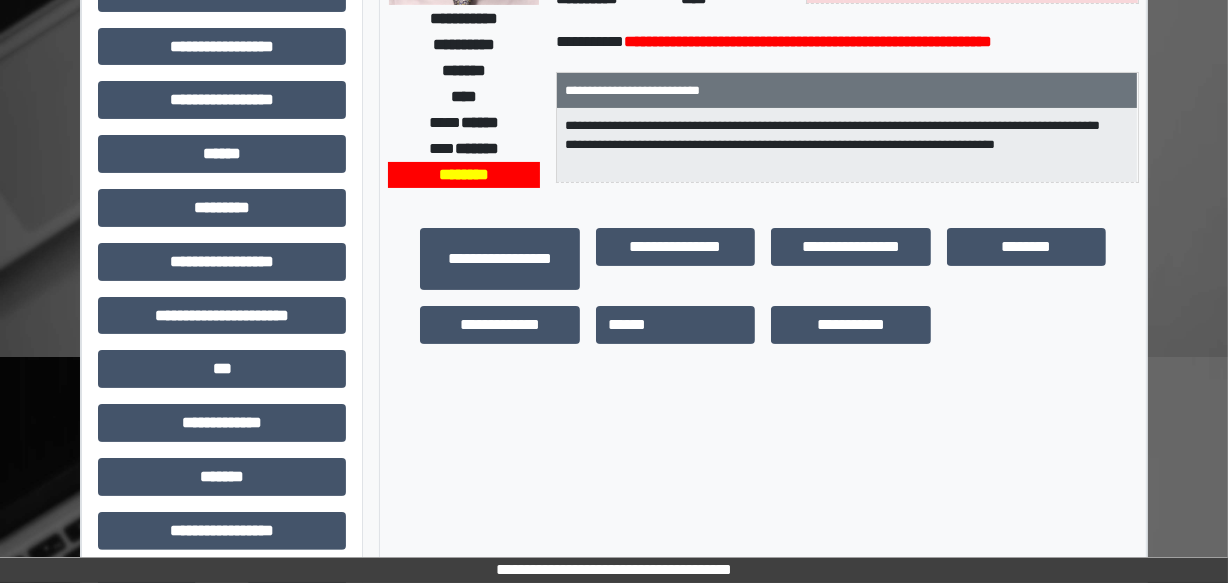scroll, scrollTop: 363, scrollLeft: 0, axis: vertical 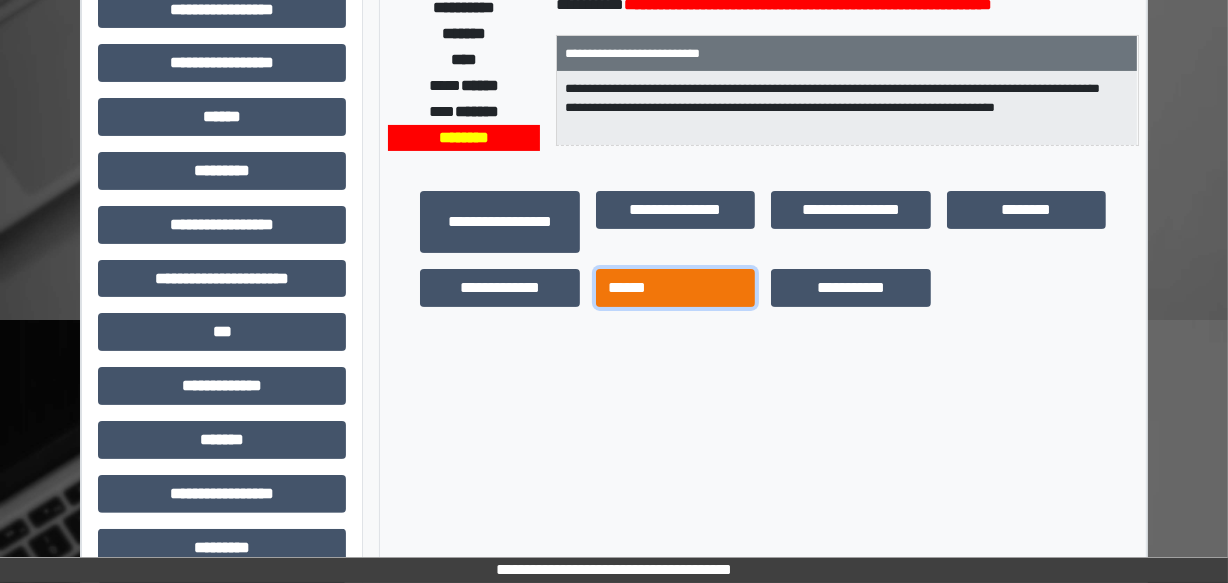 click on "******" at bounding box center [676, 288] 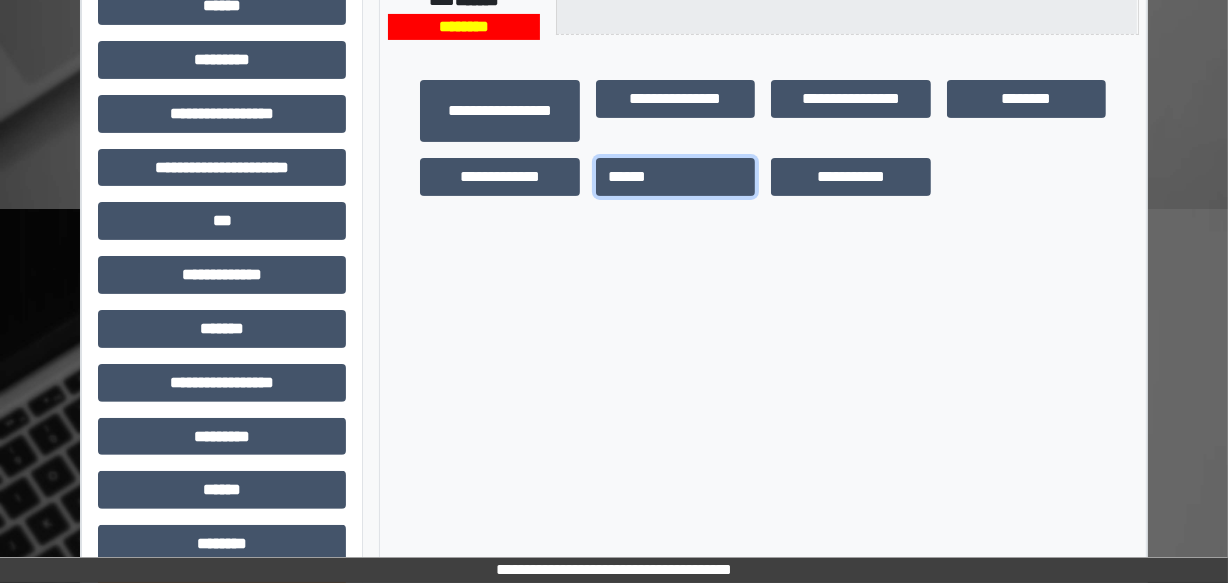scroll, scrollTop: 610, scrollLeft: 0, axis: vertical 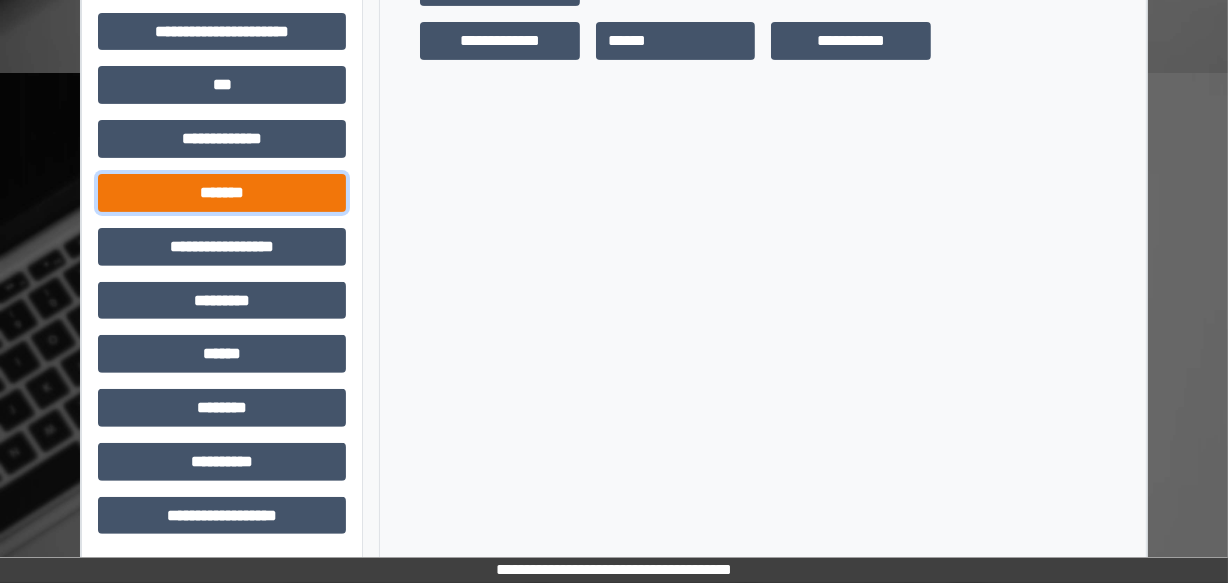 click on "*******" at bounding box center (222, 193) 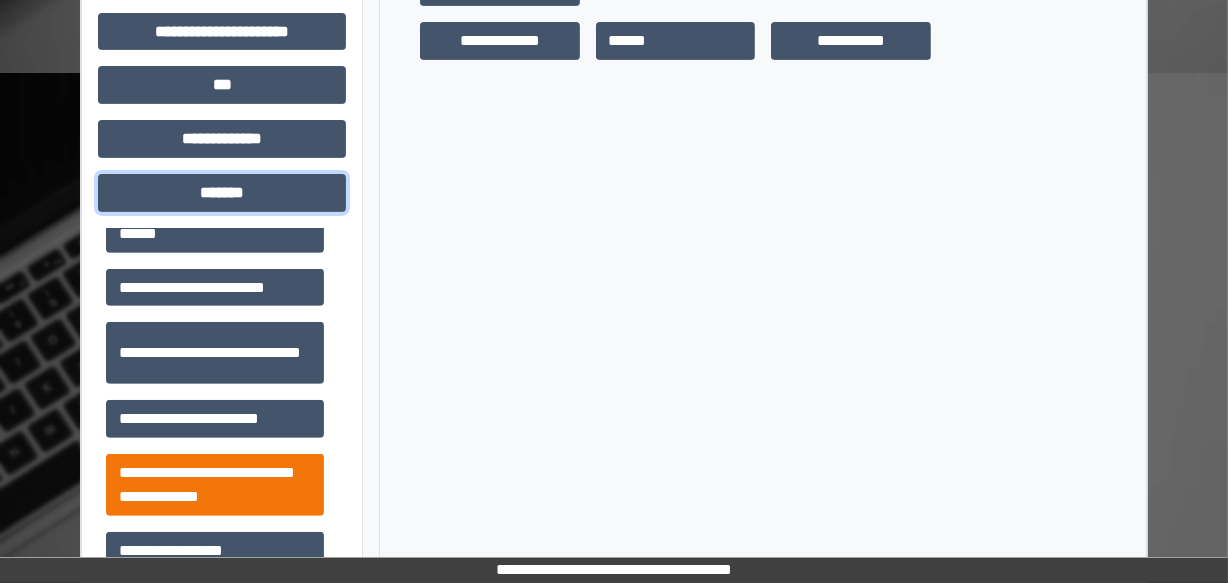 scroll, scrollTop: 917, scrollLeft: 0, axis: vertical 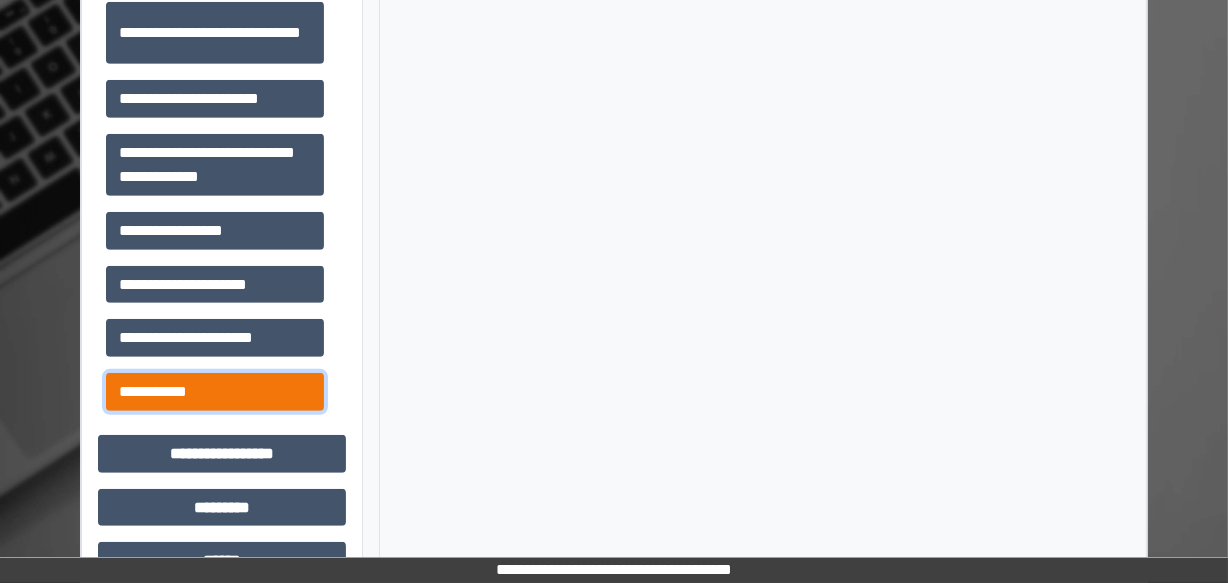 click on "**********" at bounding box center [215, 392] 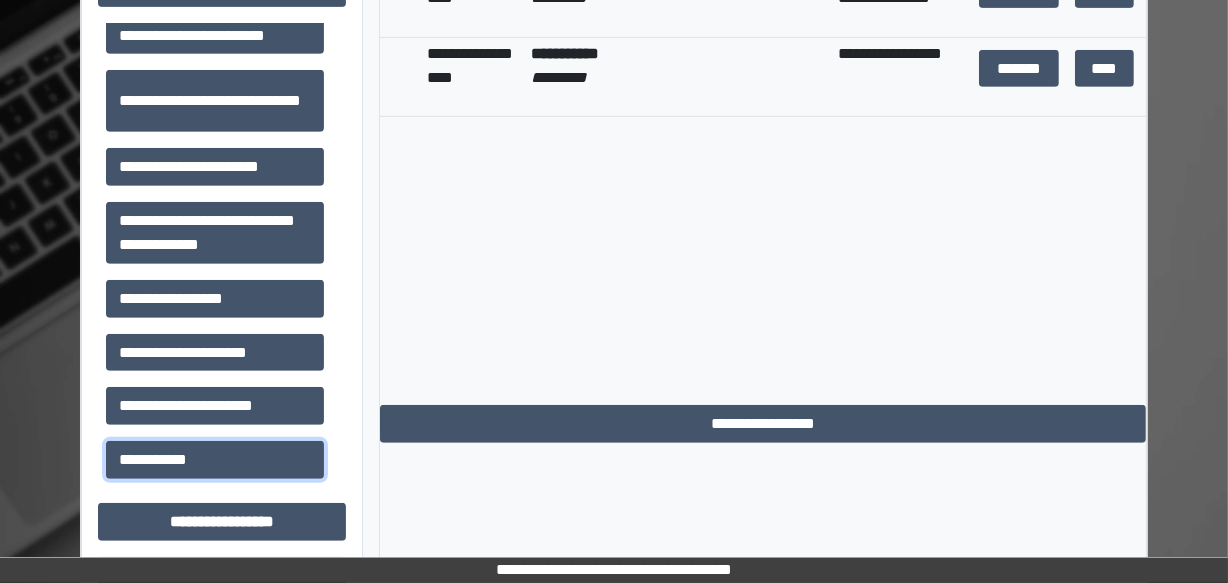 scroll, scrollTop: 701, scrollLeft: 0, axis: vertical 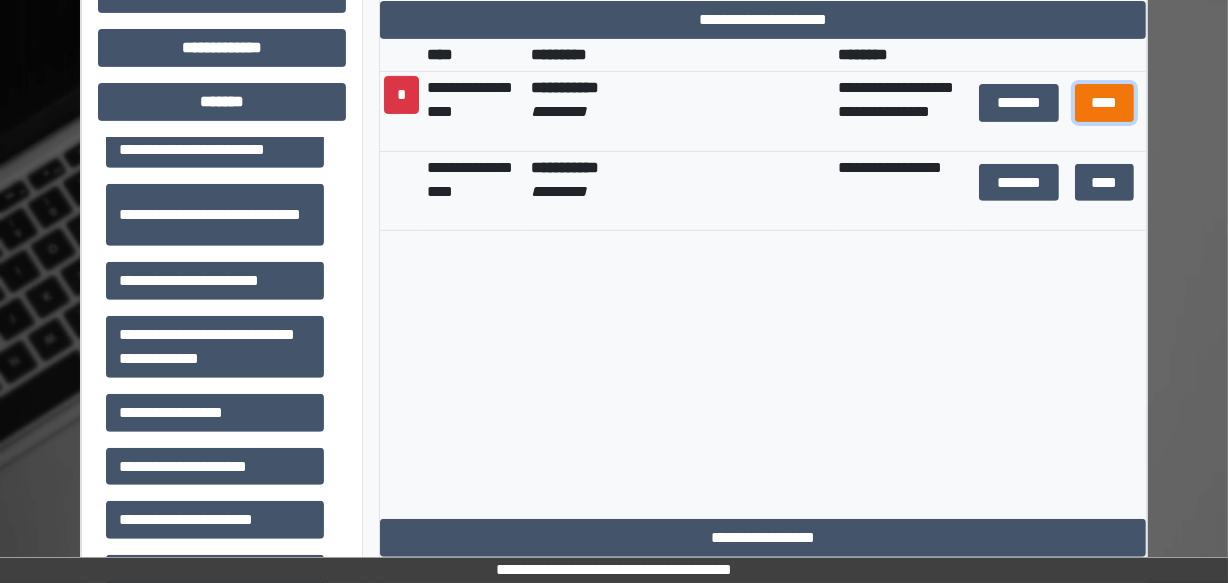 click on "****" at bounding box center (1105, 103) 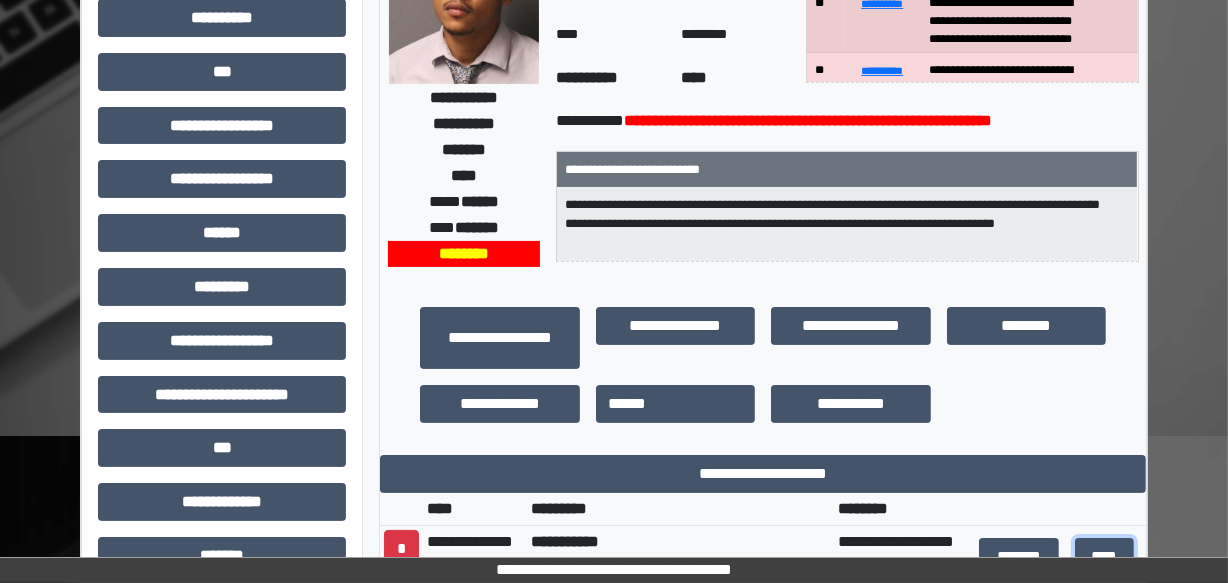 scroll, scrollTop: 0, scrollLeft: 0, axis: both 